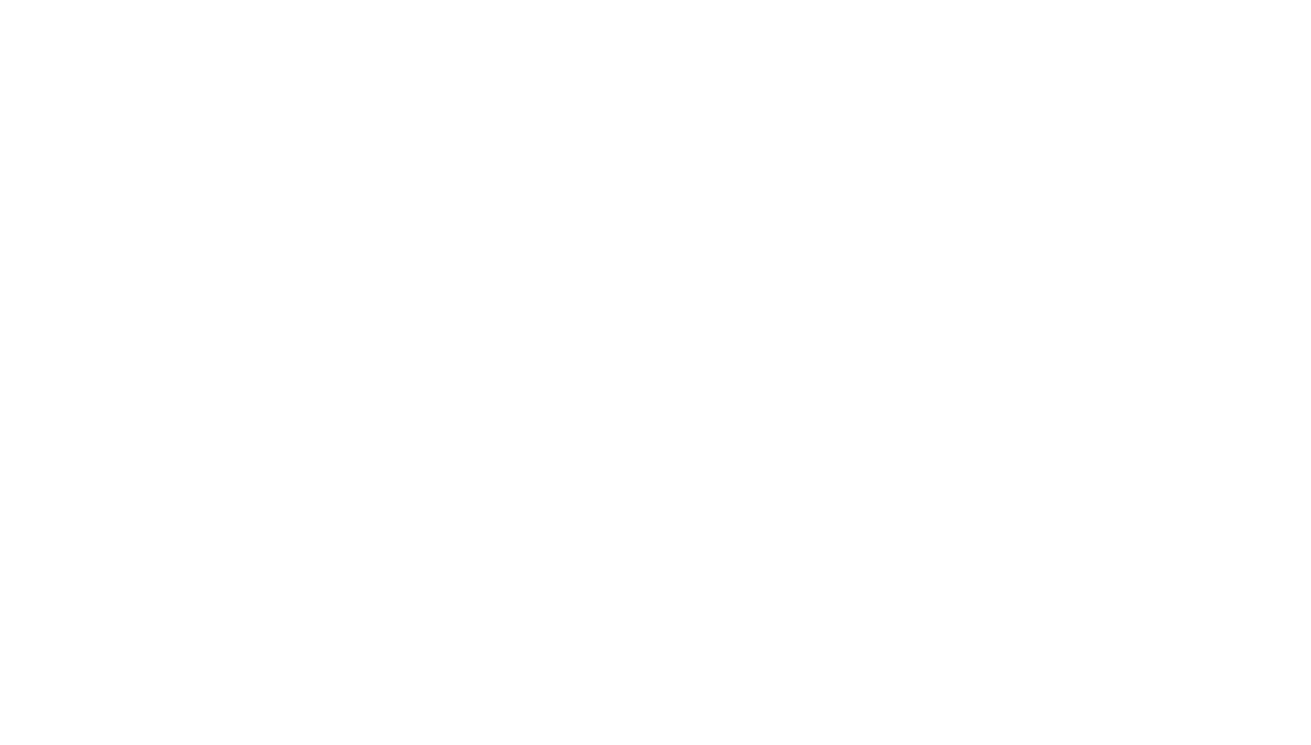 scroll, scrollTop: 0, scrollLeft: 0, axis: both 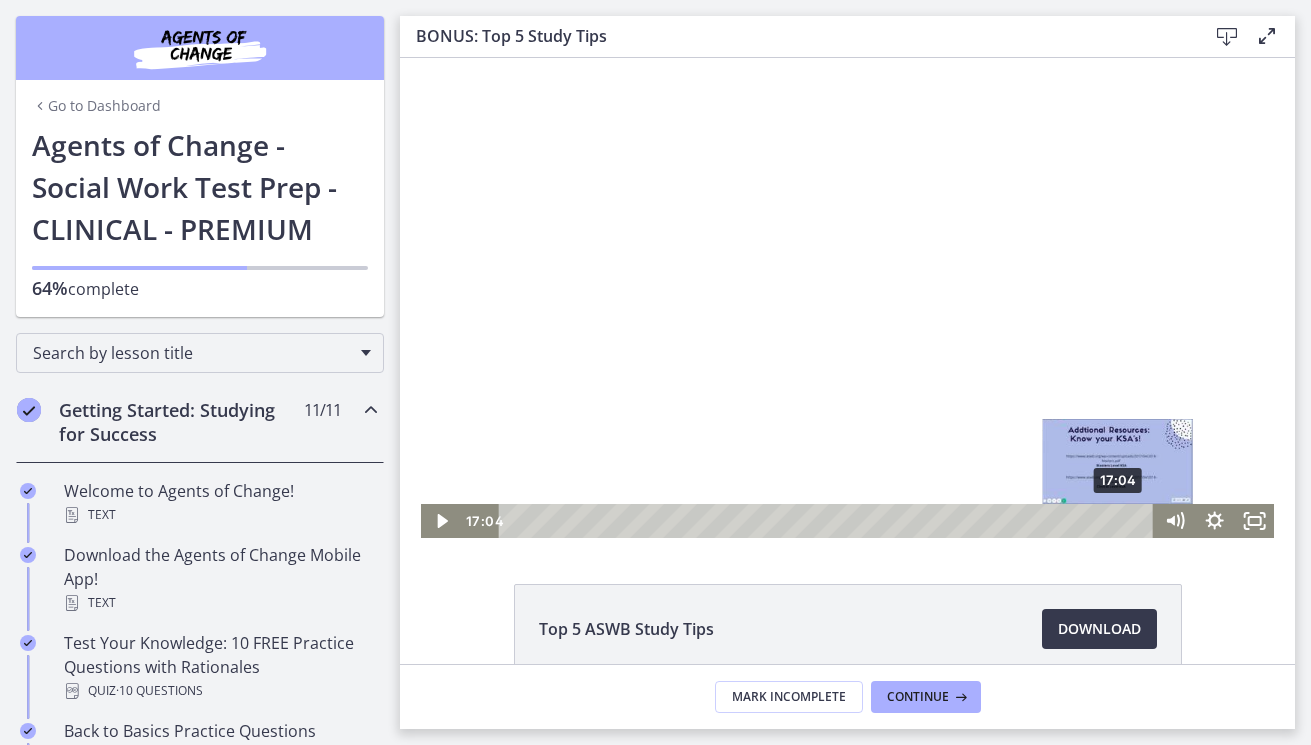 click on "17:04" at bounding box center (829, 521) 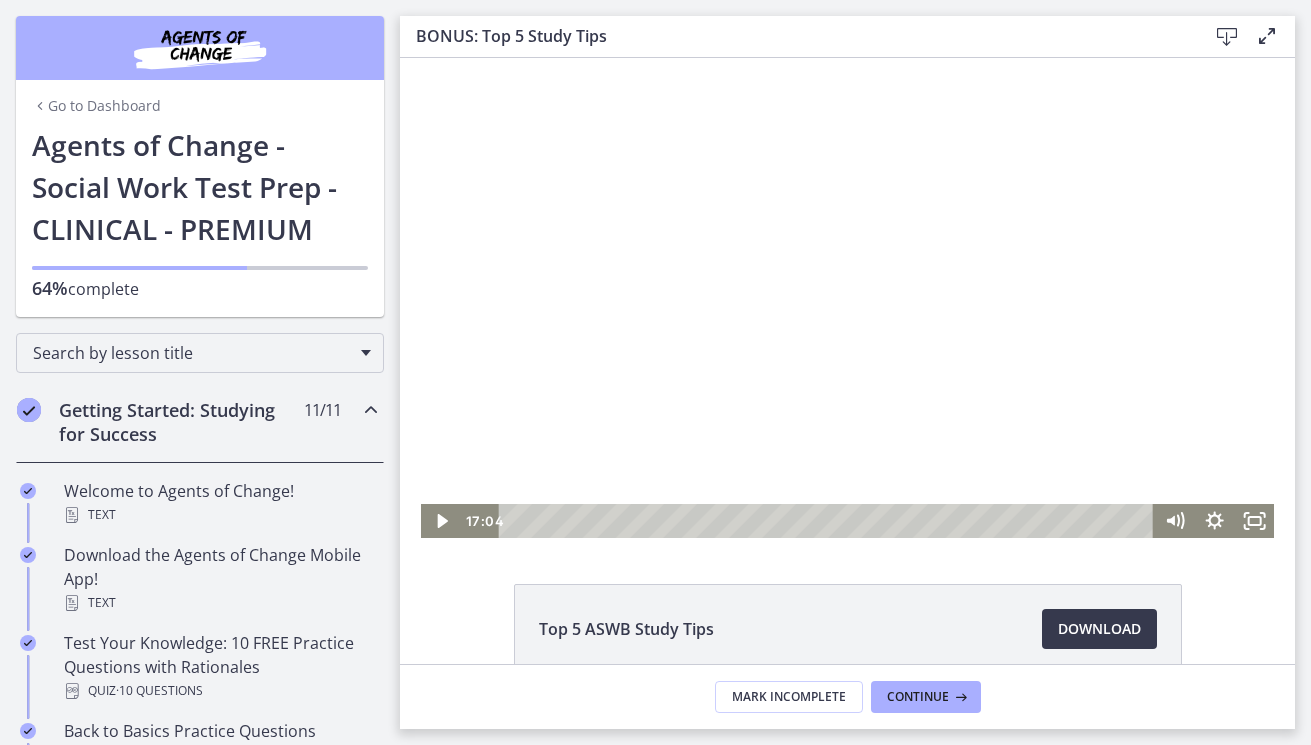 click at bounding box center [847, 298] 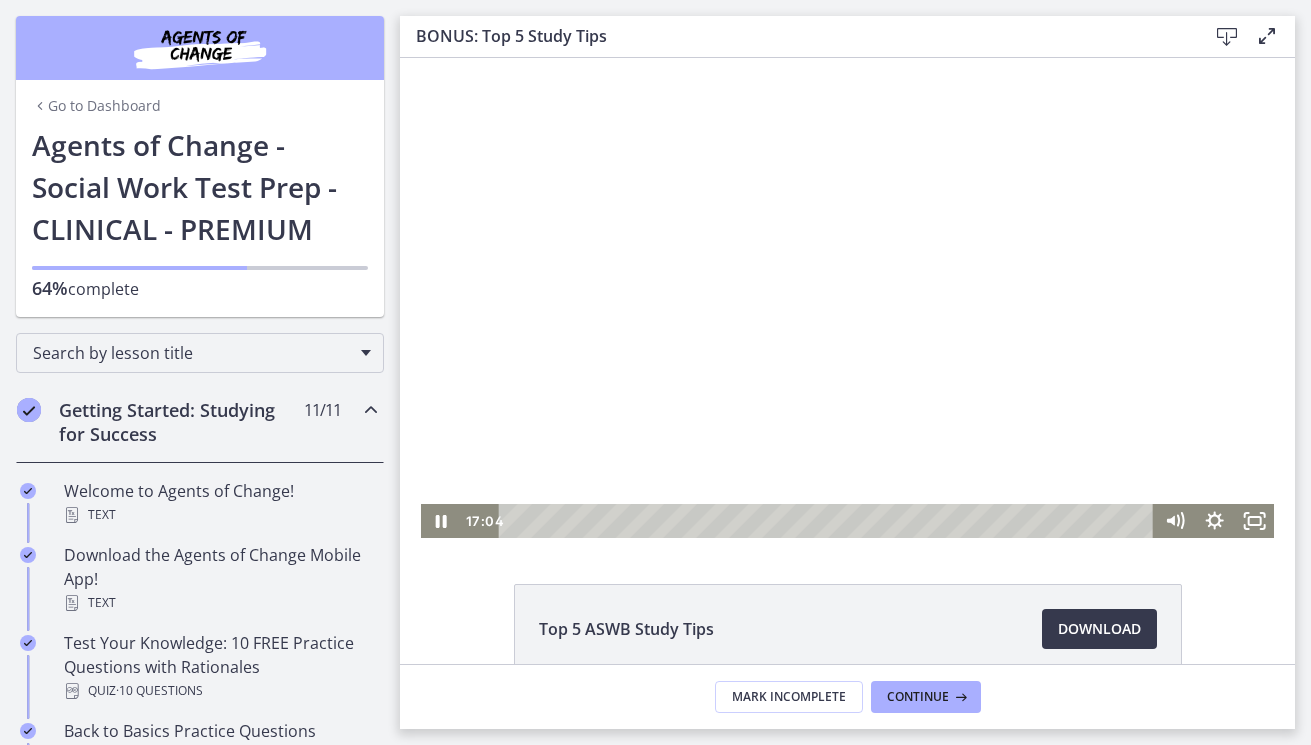 click at bounding box center [847, 298] 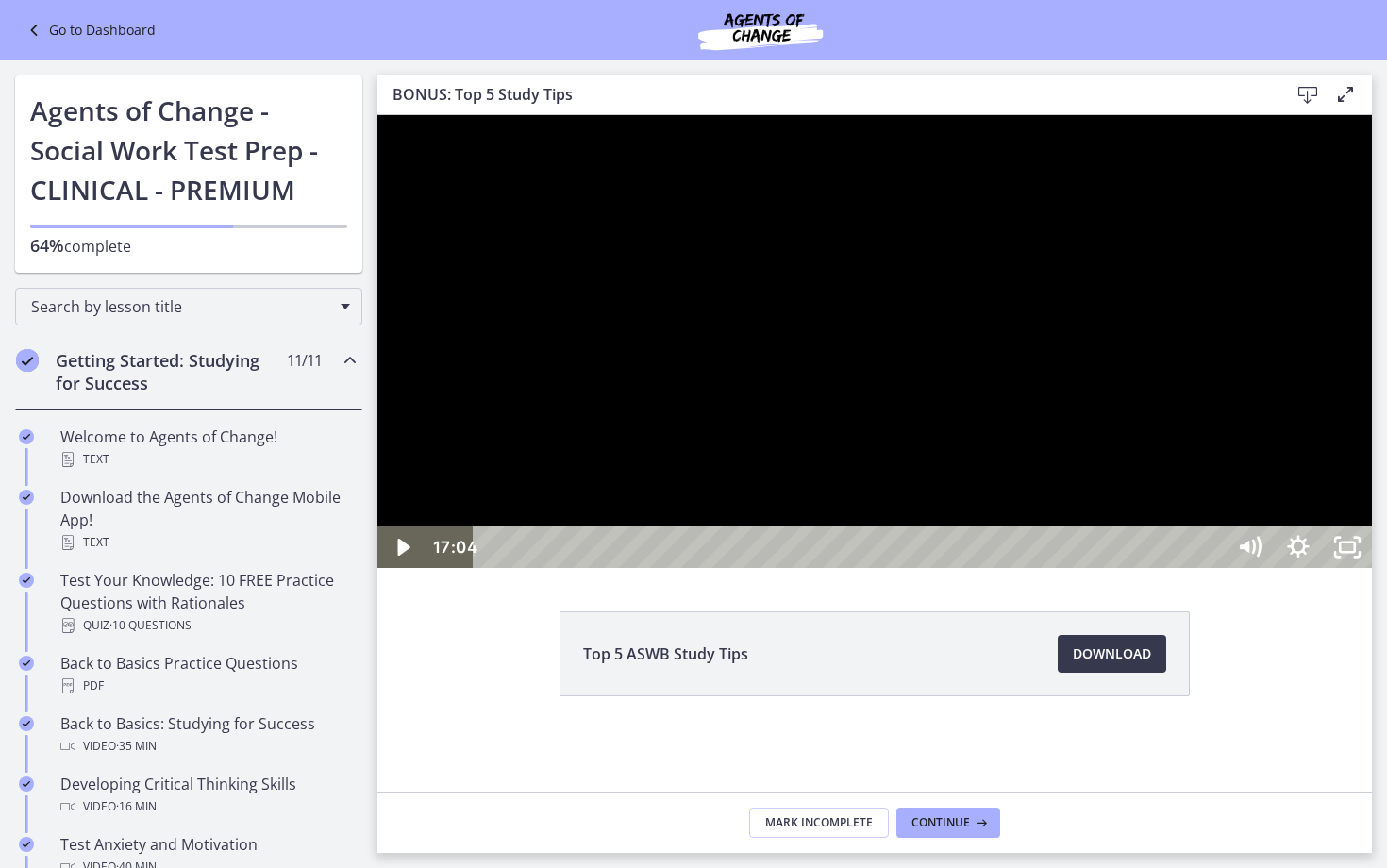 click at bounding box center (875, 342) 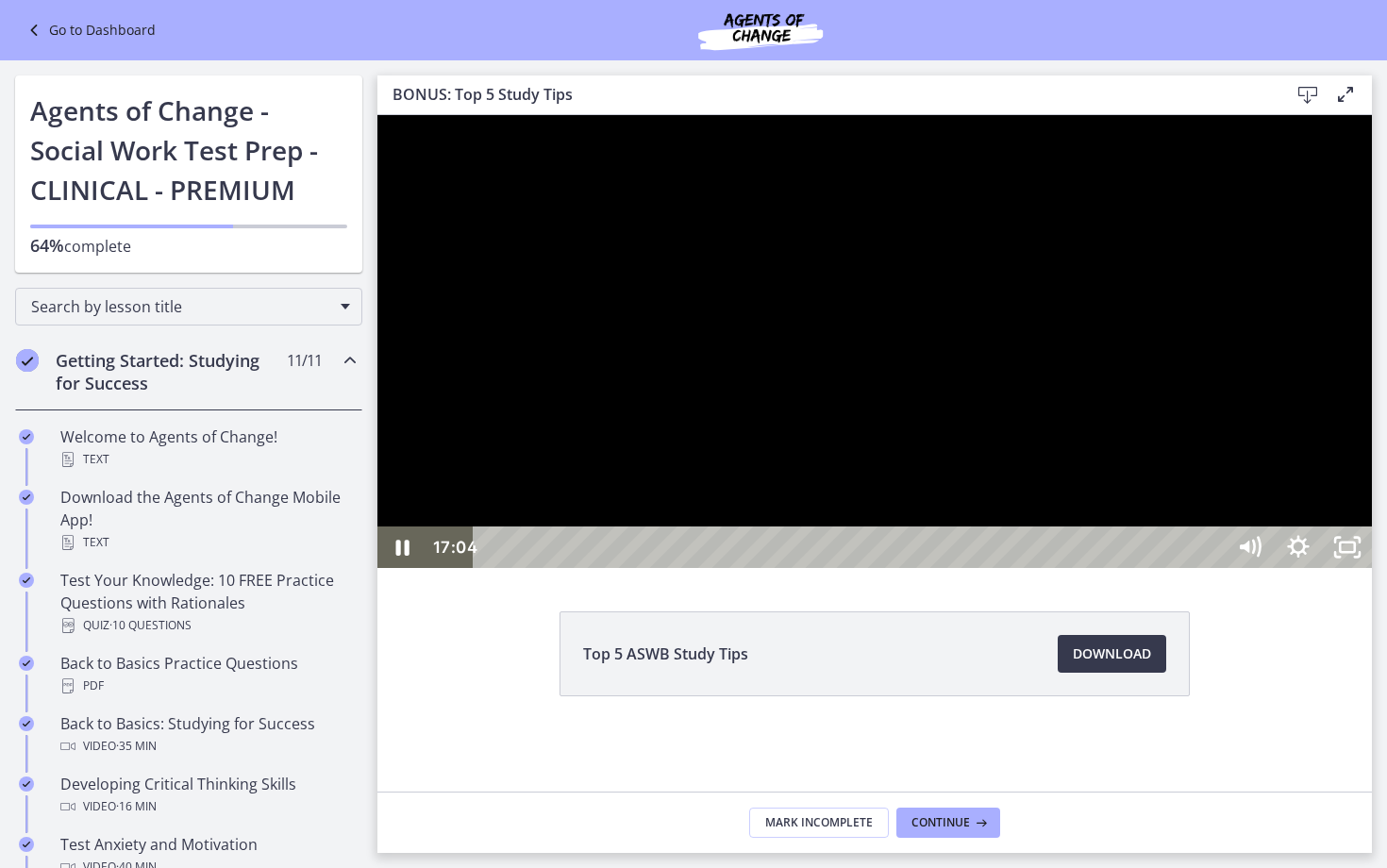 click at bounding box center (875, 342) 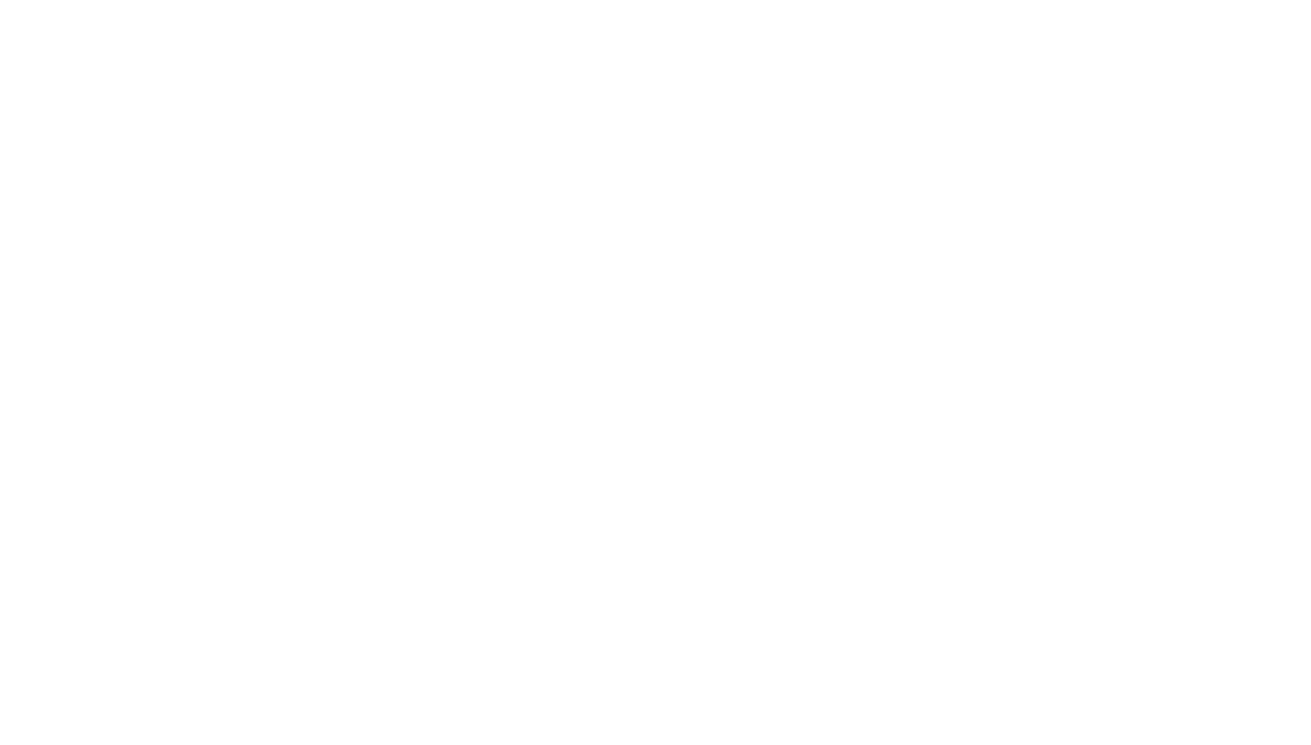 scroll, scrollTop: 0, scrollLeft: 0, axis: both 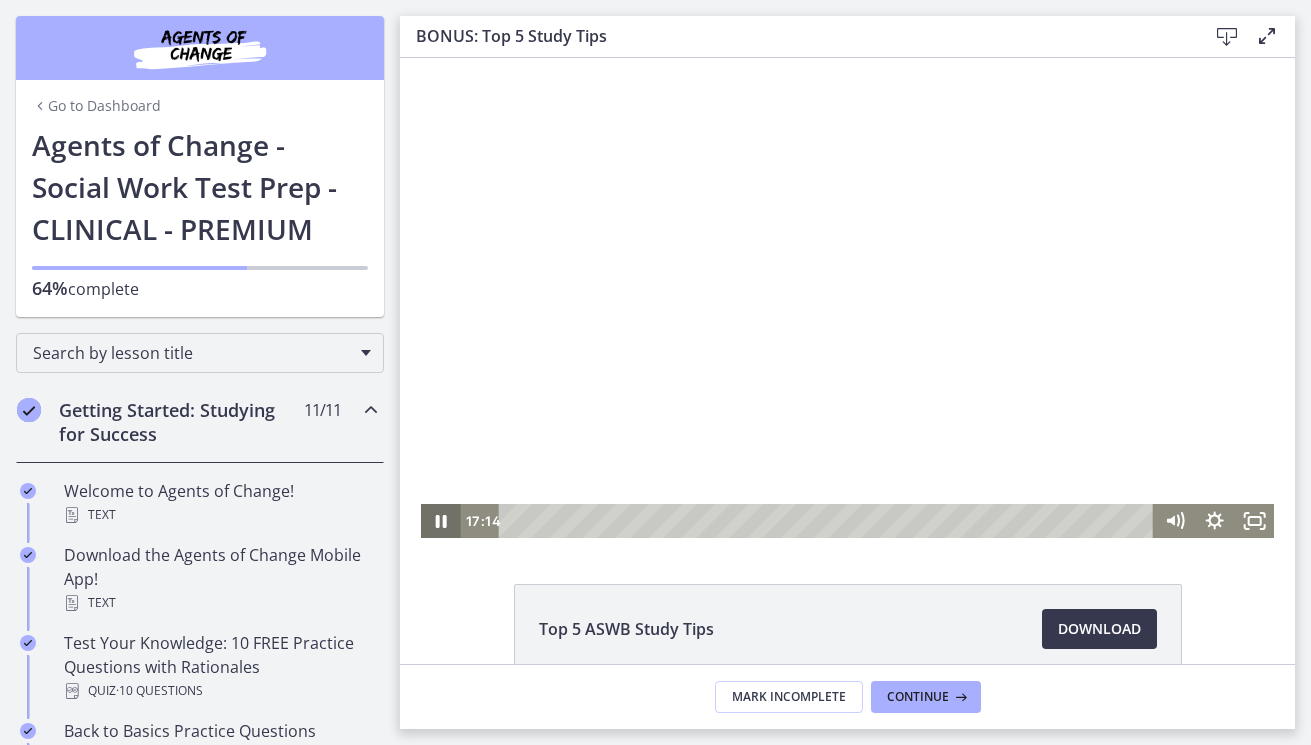 click 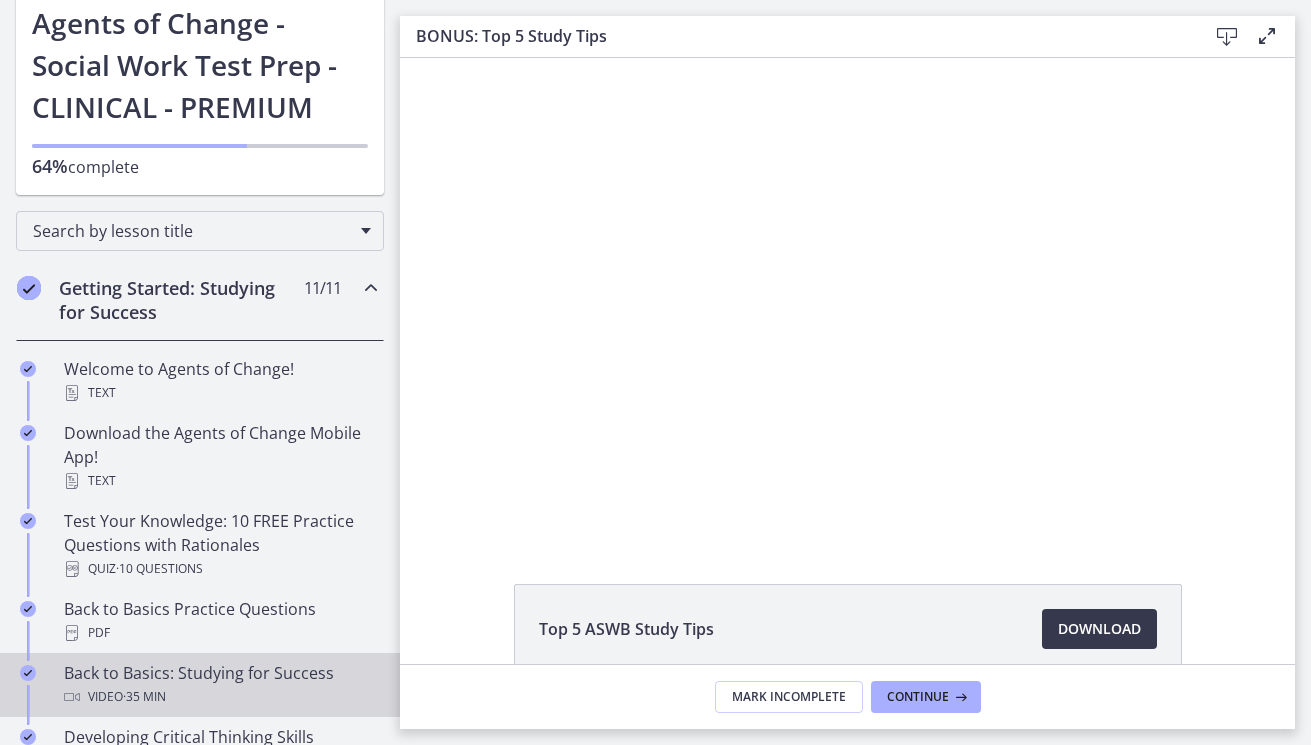 scroll, scrollTop: 105, scrollLeft: 0, axis: vertical 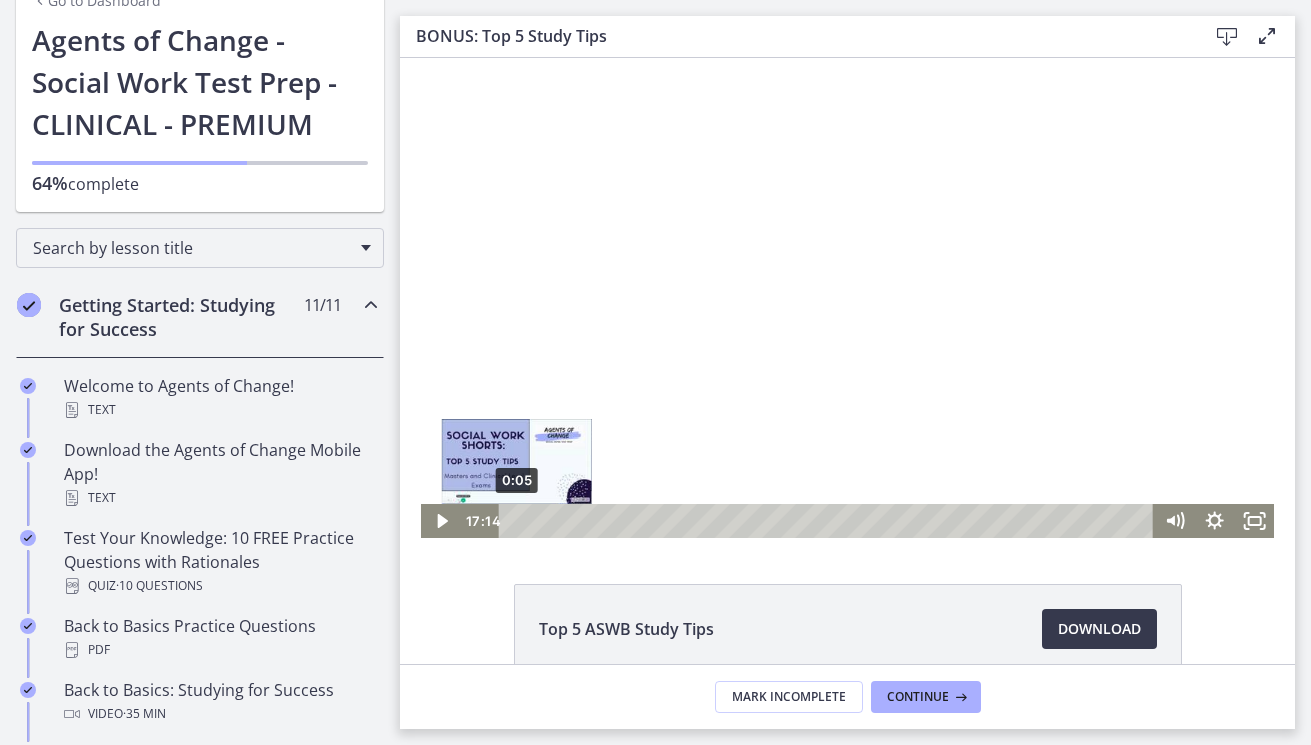 click on "0:05" at bounding box center (829, 521) 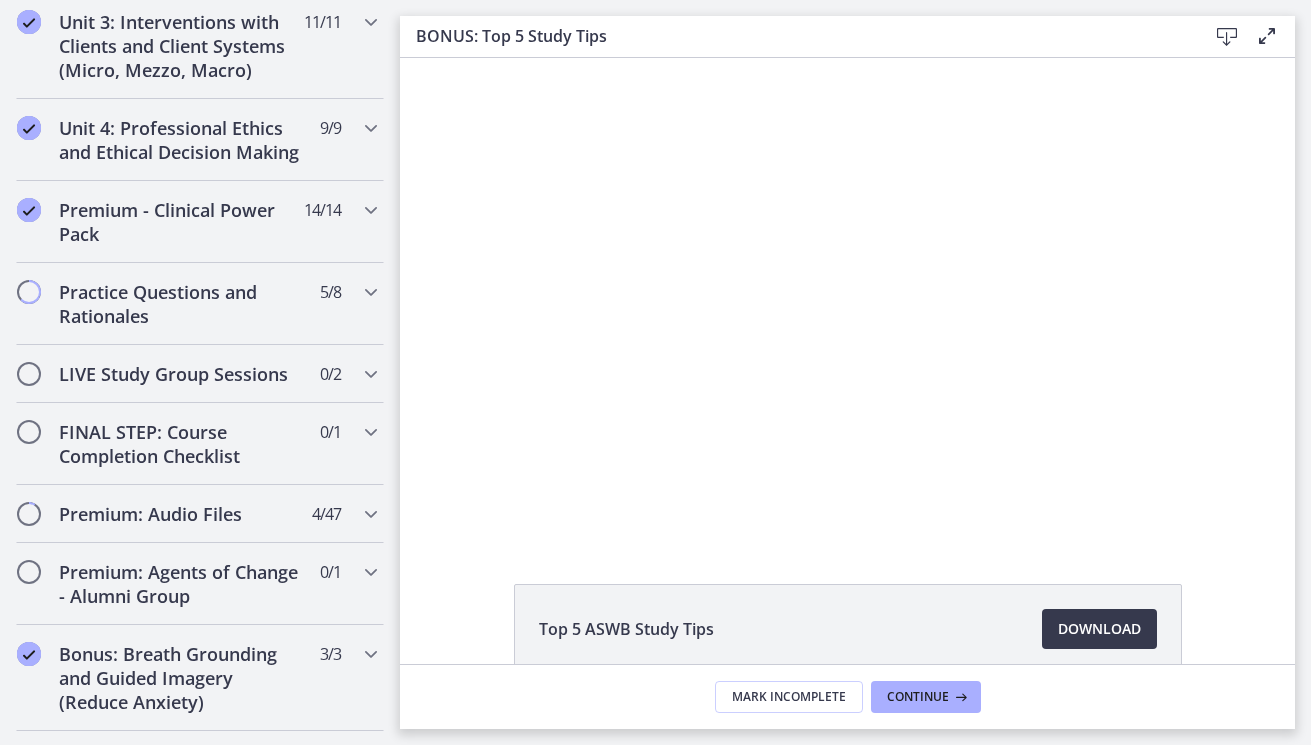 scroll, scrollTop: 1581, scrollLeft: 0, axis: vertical 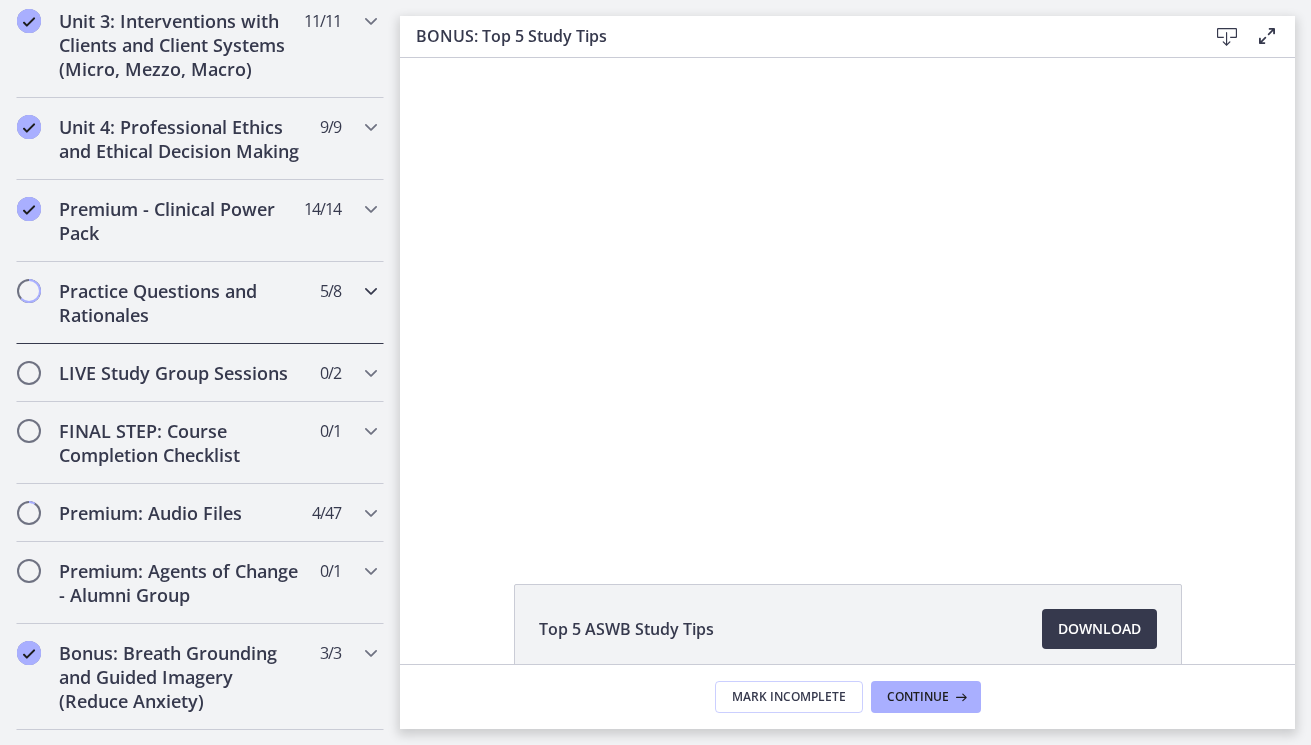click on "Practice Questions and Rationales" at bounding box center (181, 303) 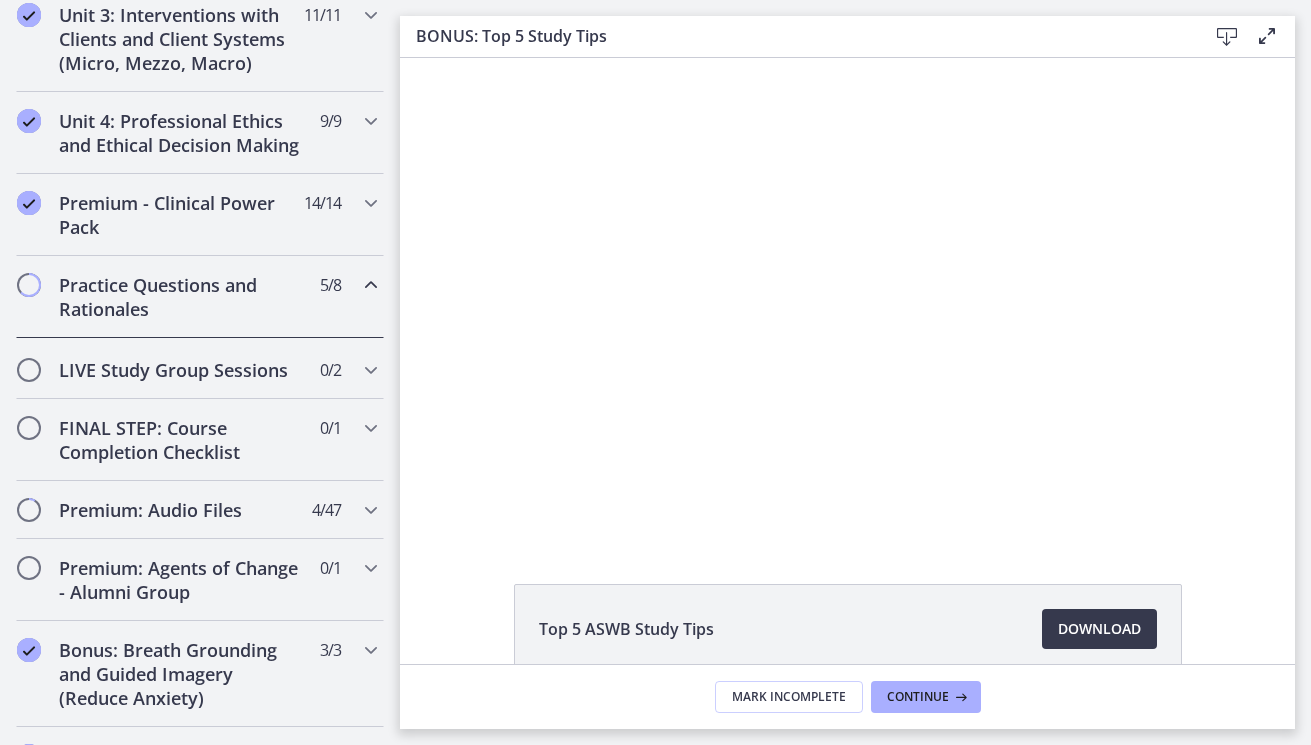 scroll, scrollTop: 789, scrollLeft: 0, axis: vertical 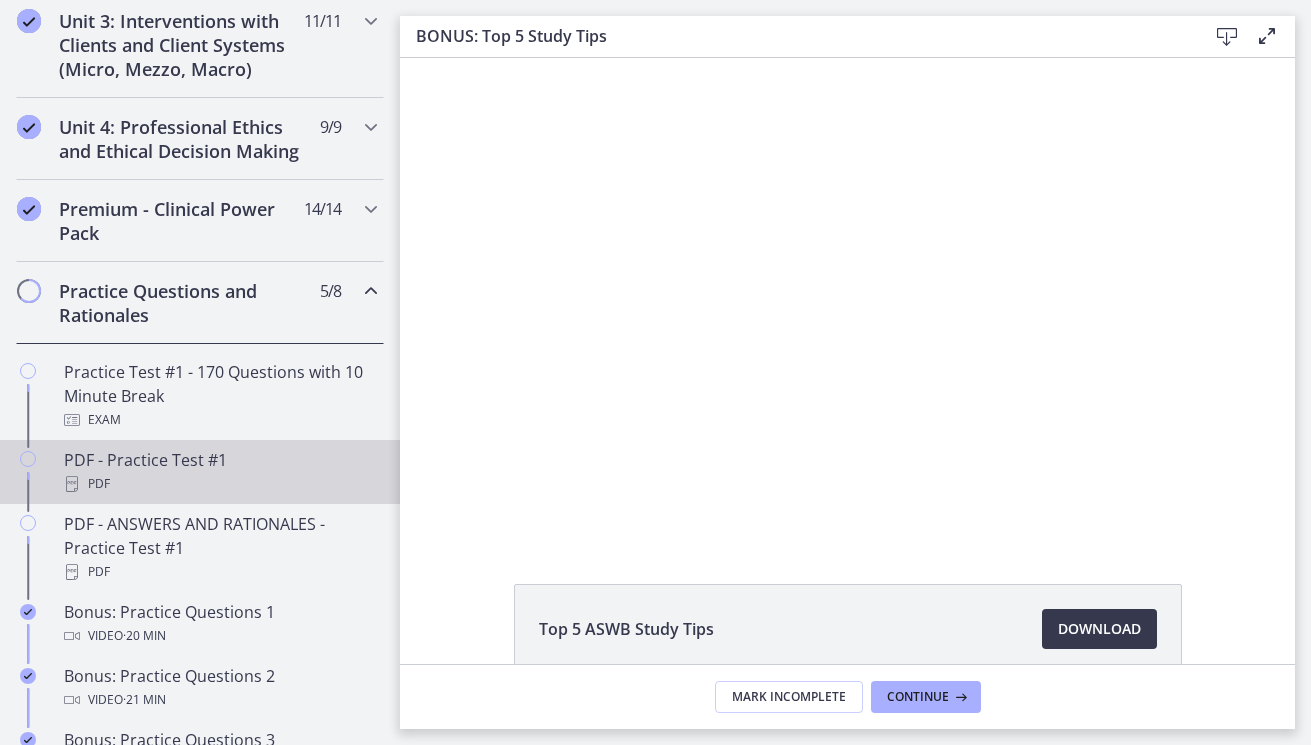 click on "PDF - Practice Test #1
PDF" at bounding box center [220, 472] 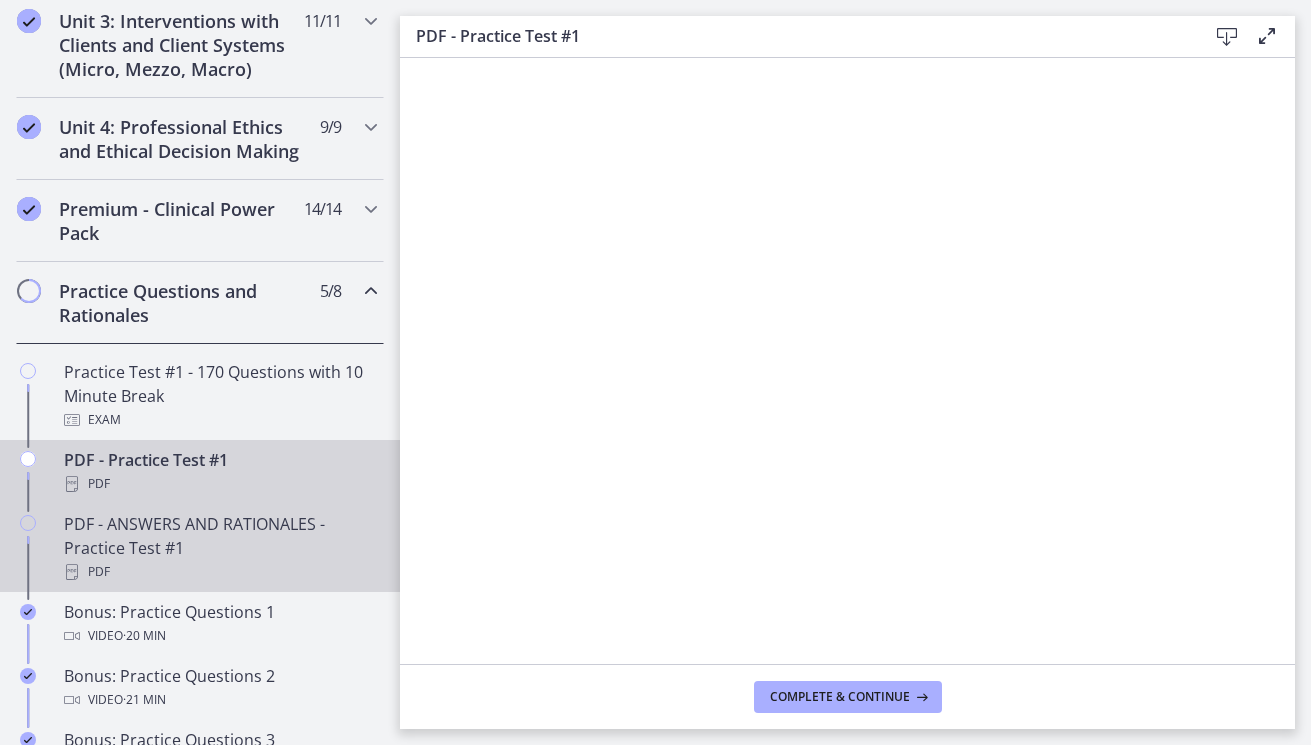 click on "PDF - ANSWERS AND RATIONALES - Practice Test #1
PDF" at bounding box center [220, 548] 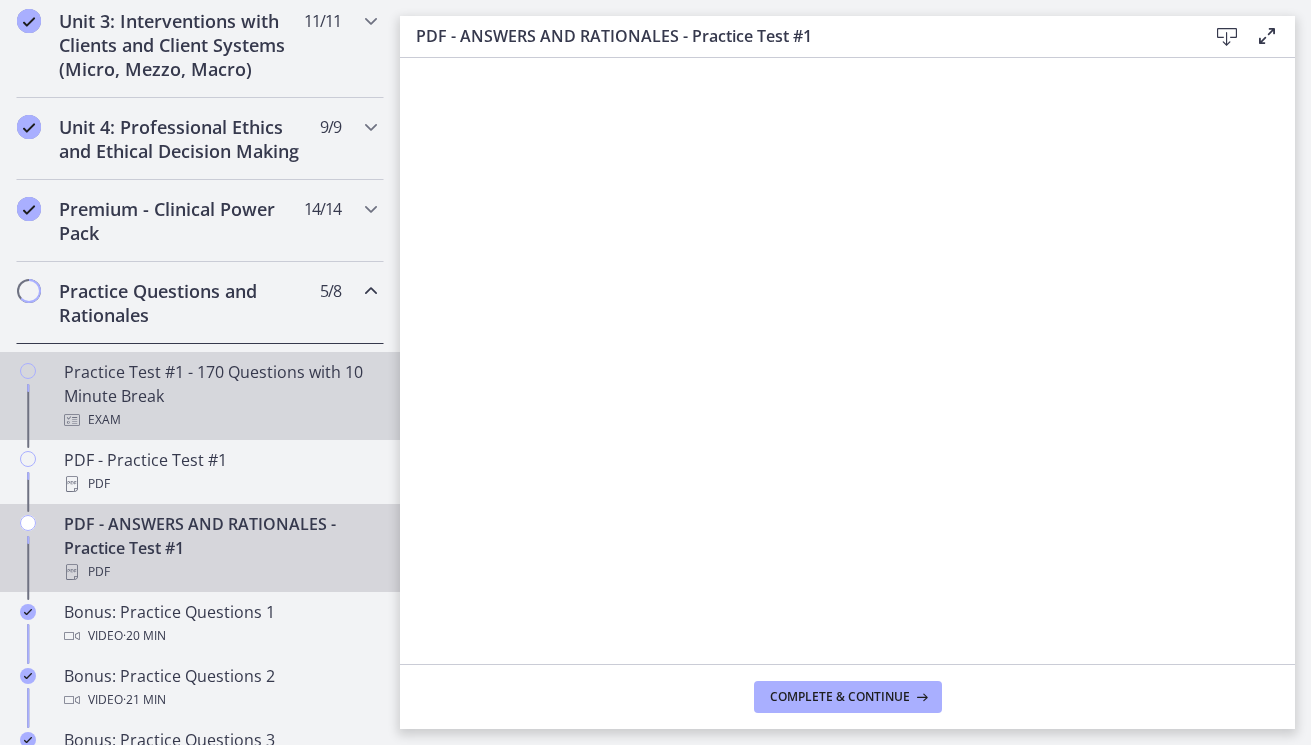 click on "Practice Test #1 - 170 Questions with 10 Minute Break
Exam" at bounding box center [220, 396] 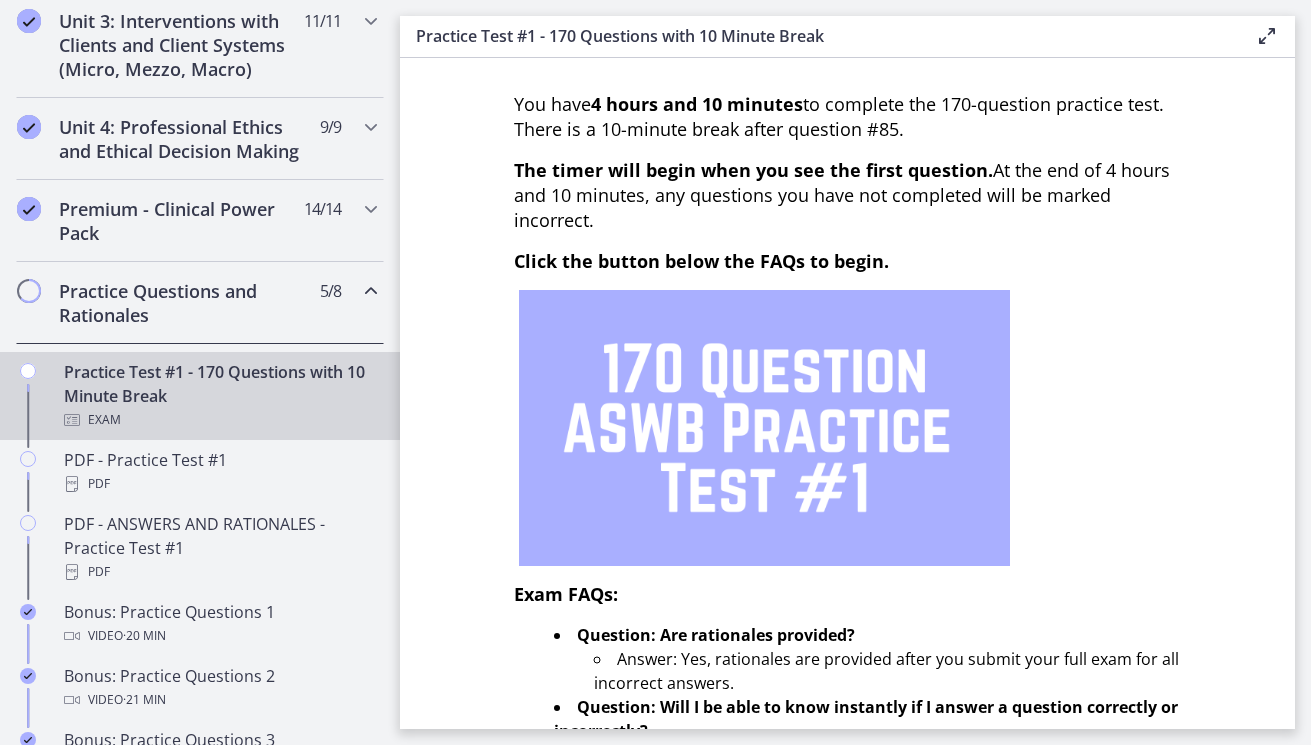 scroll, scrollTop: 0, scrollLeft: 0, axis: both 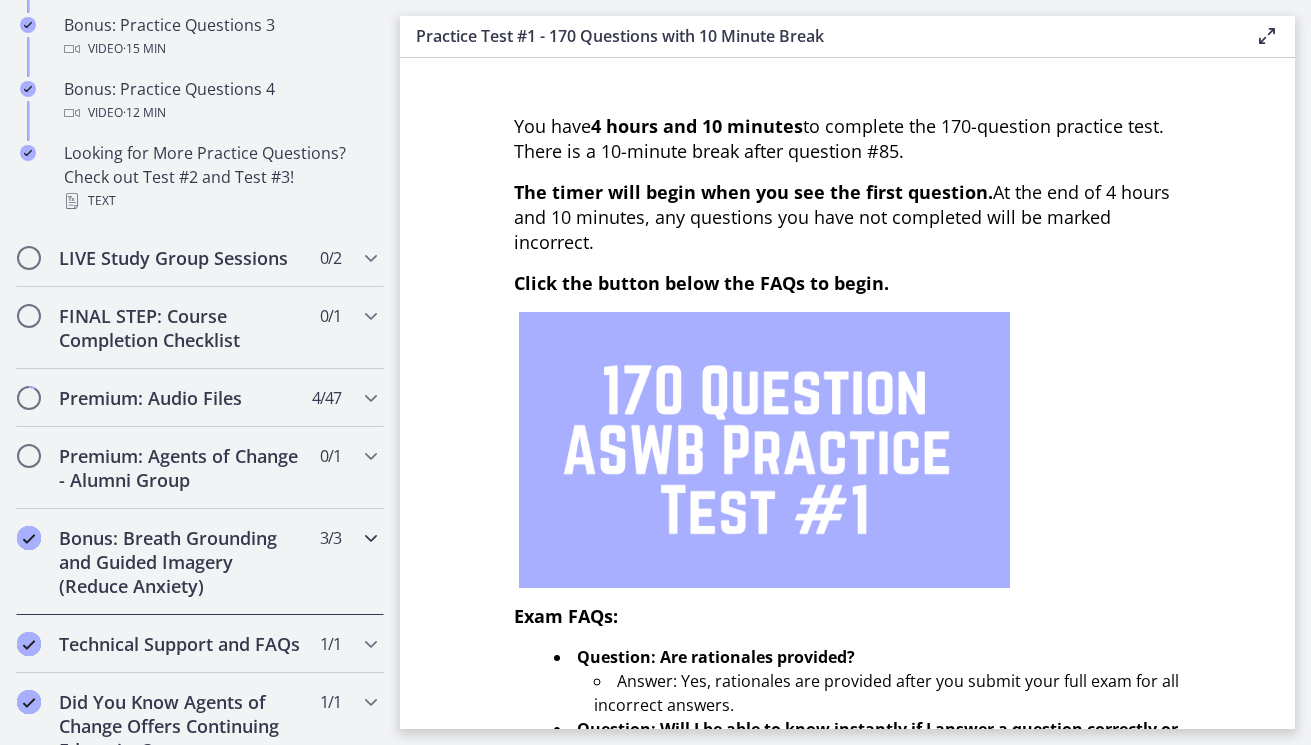 click on "Bonus: Breath Grounding and Guided Imagery (Reduce Anxiety)" at bounding box center [181, 562] 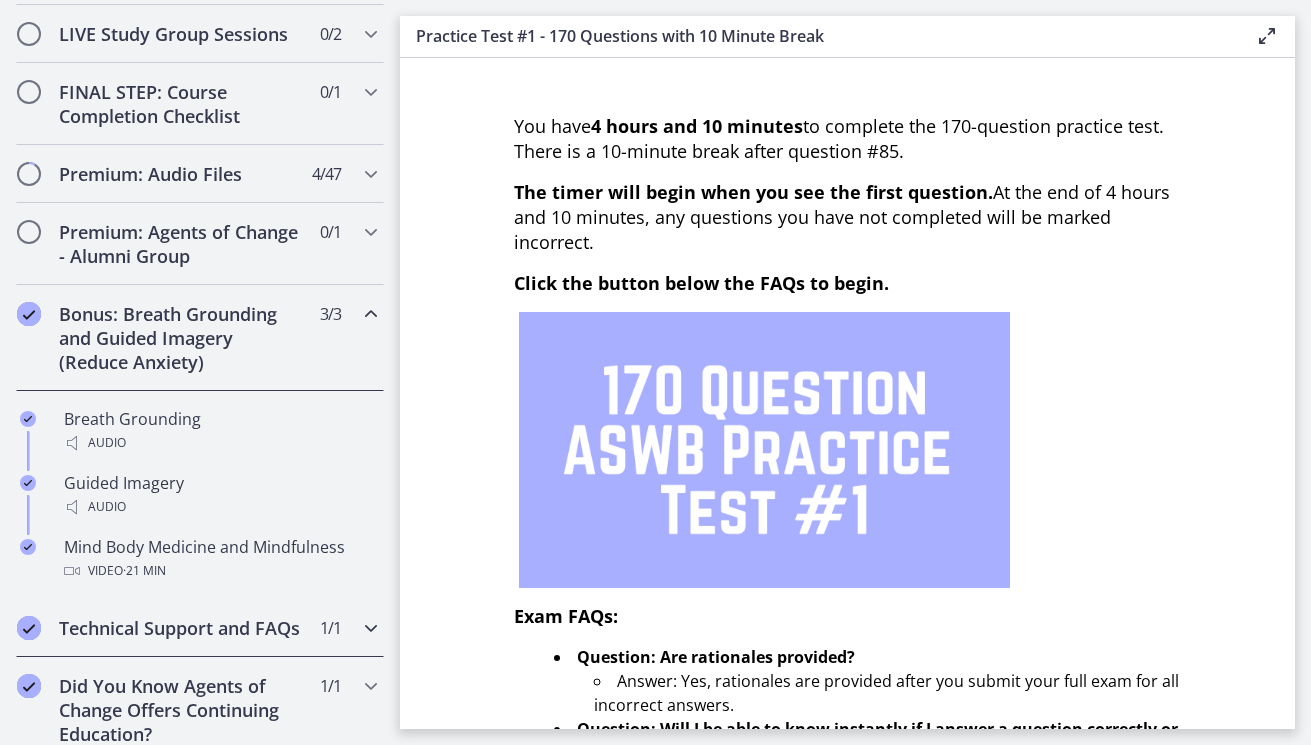 scroll, scrollTop: 1145, scrollLeft: 0, axis: vertical 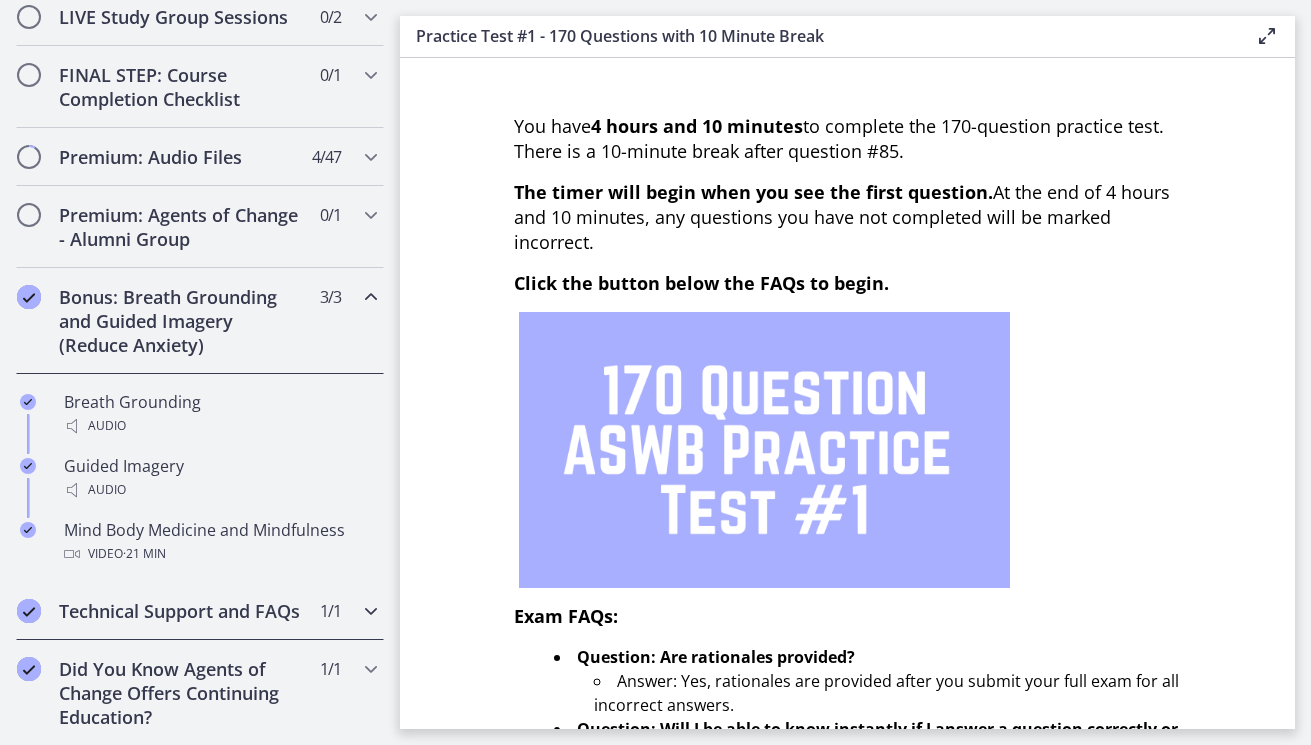 click at bounding box center (371, 611) 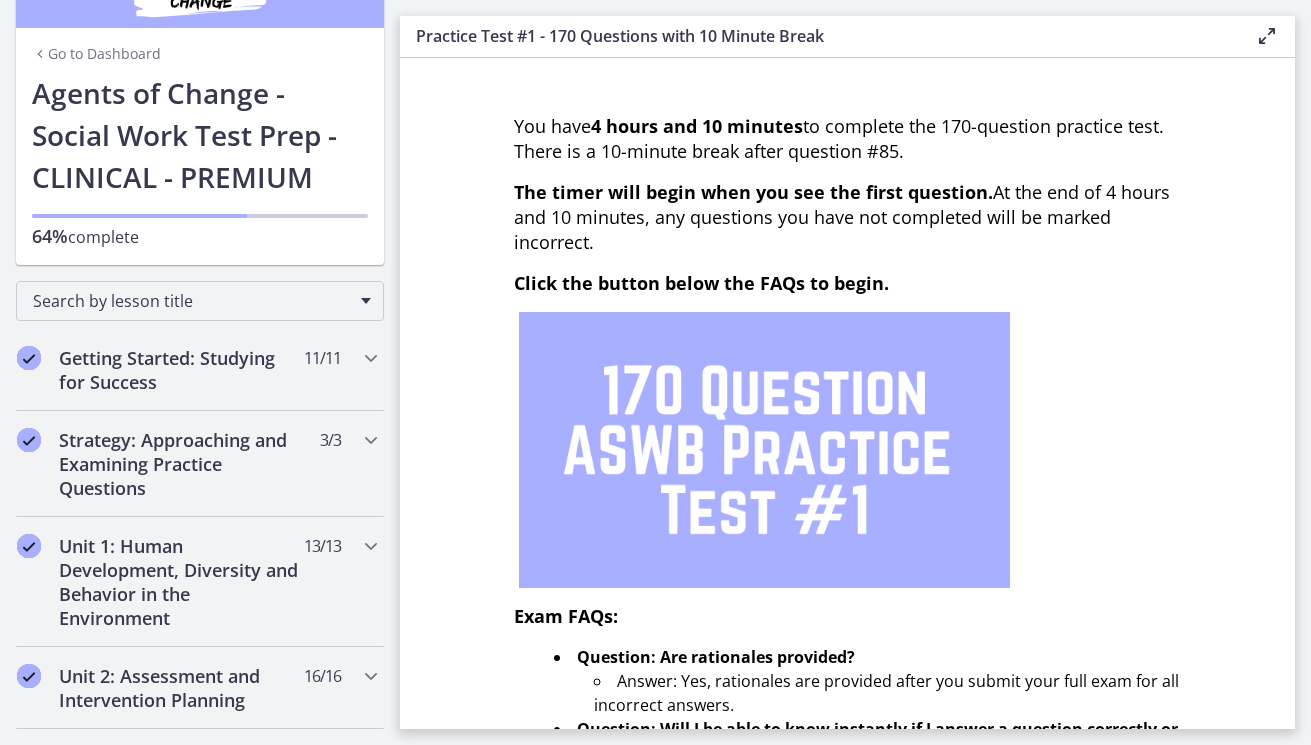 scroll, scrollTop: 47, scrollLeft: 0, axis: vertical 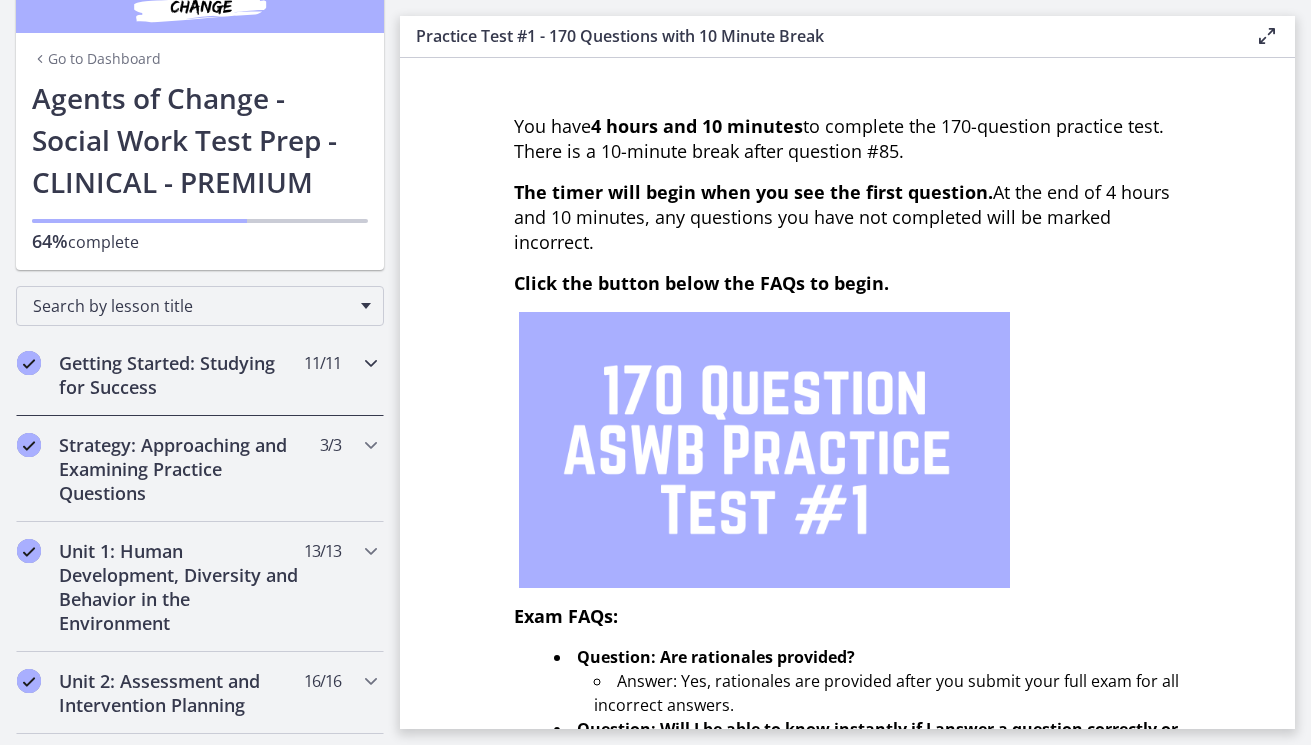 click at bounding box center (371, 363) 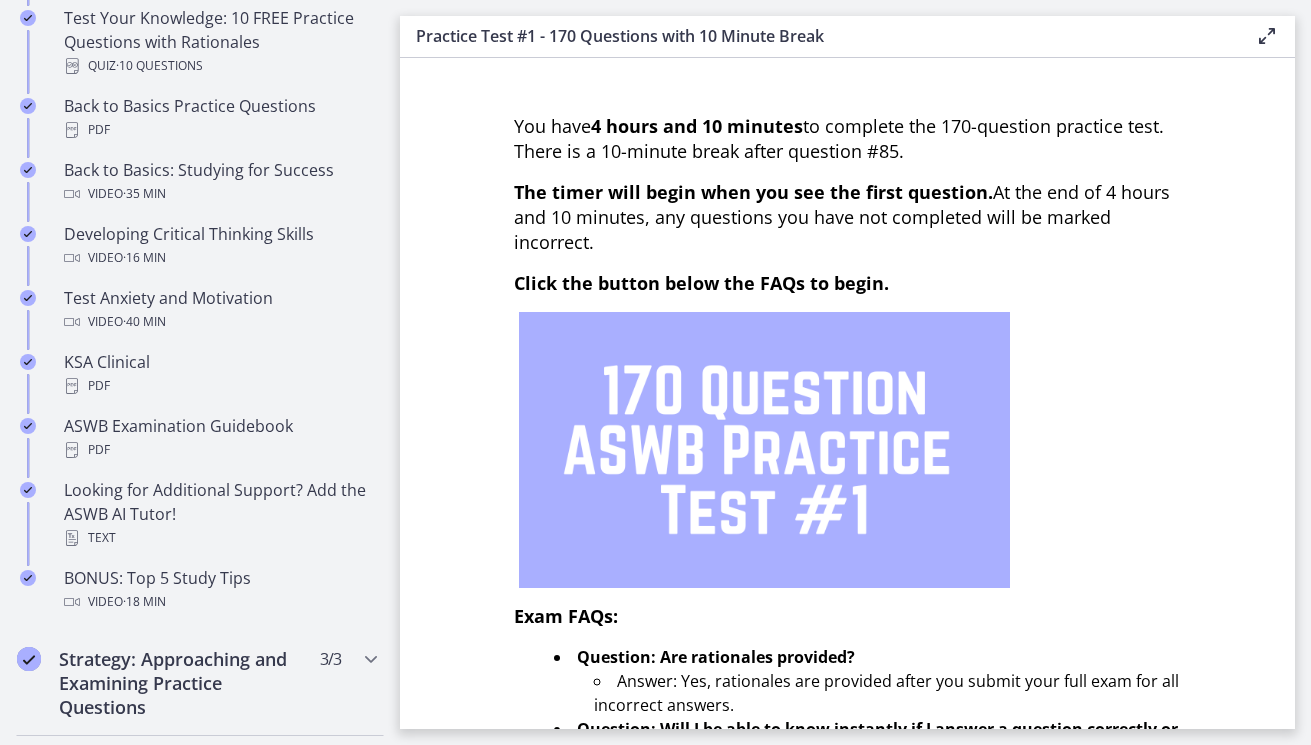 scroll, scrollTop: 627, scrollLeft: 0, axis: vertical 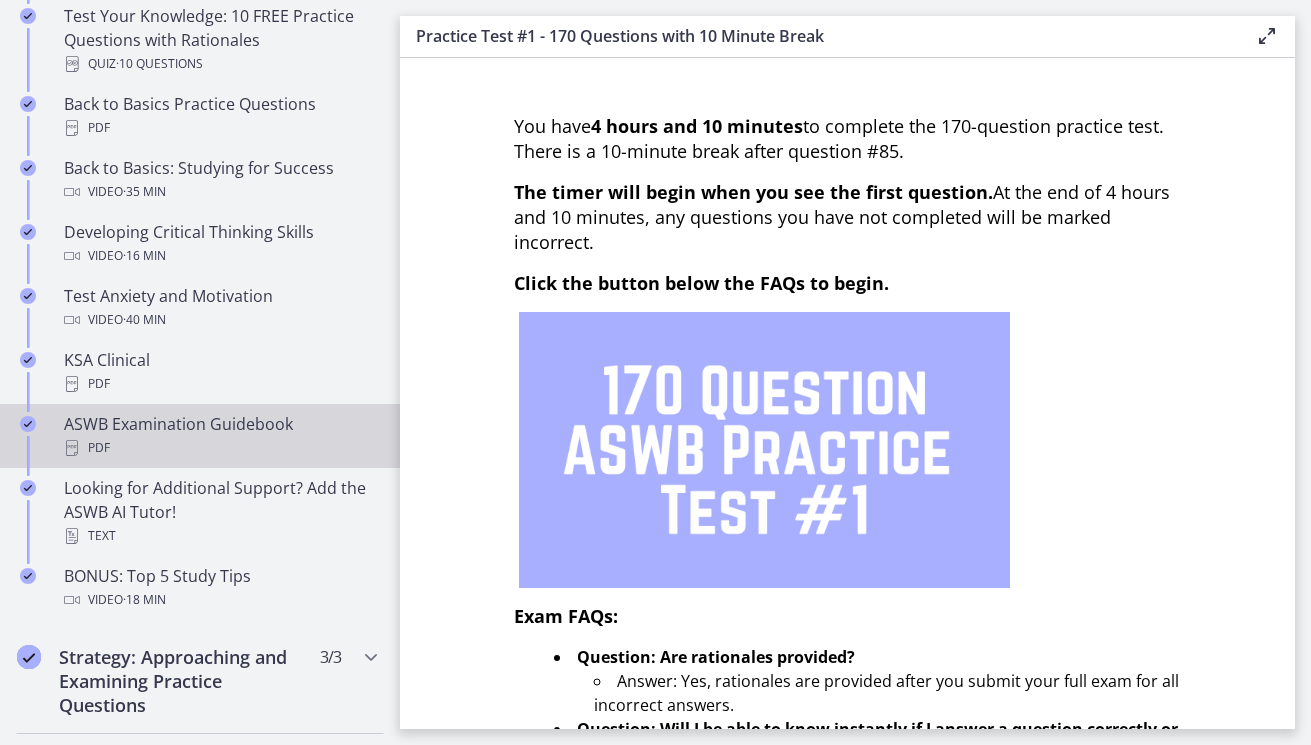 click on "ASWB Examination Guidebook
PDF" at bounding box center [220, 436] 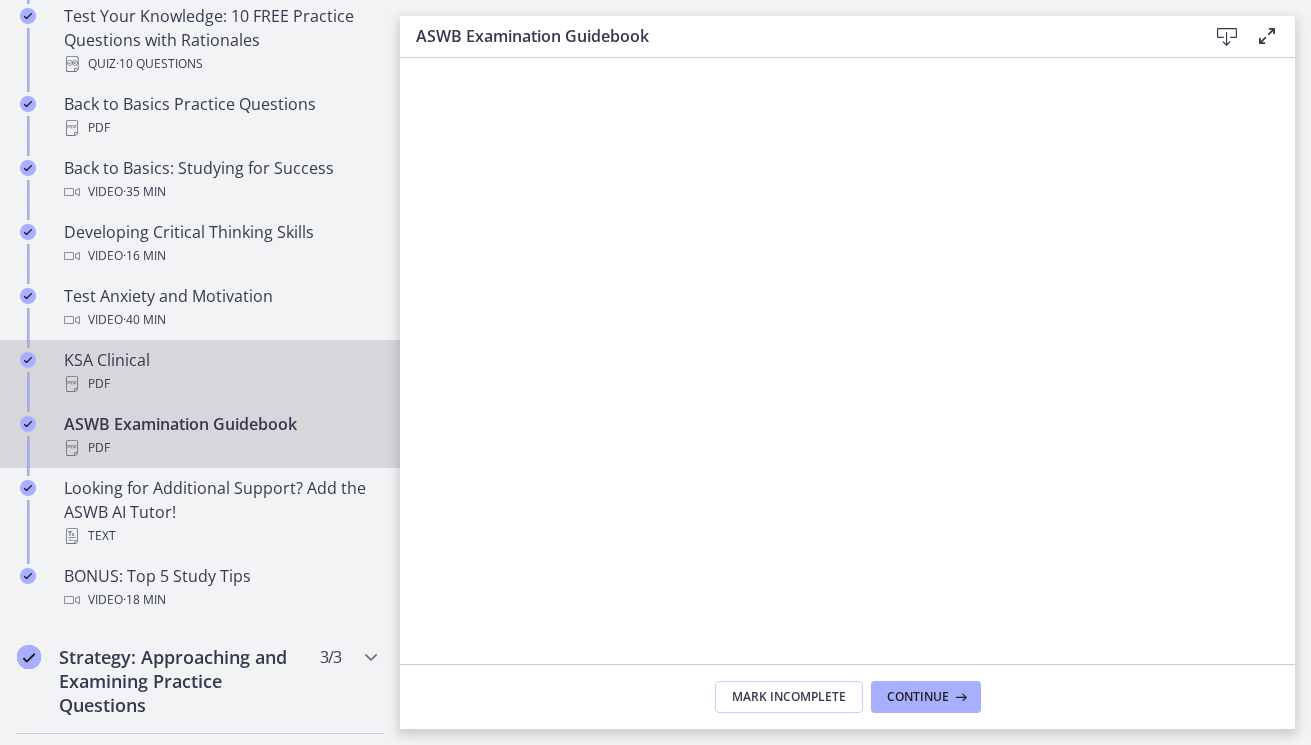 click on "KSA Clinical
PDF" at bounding box center [220, 372] 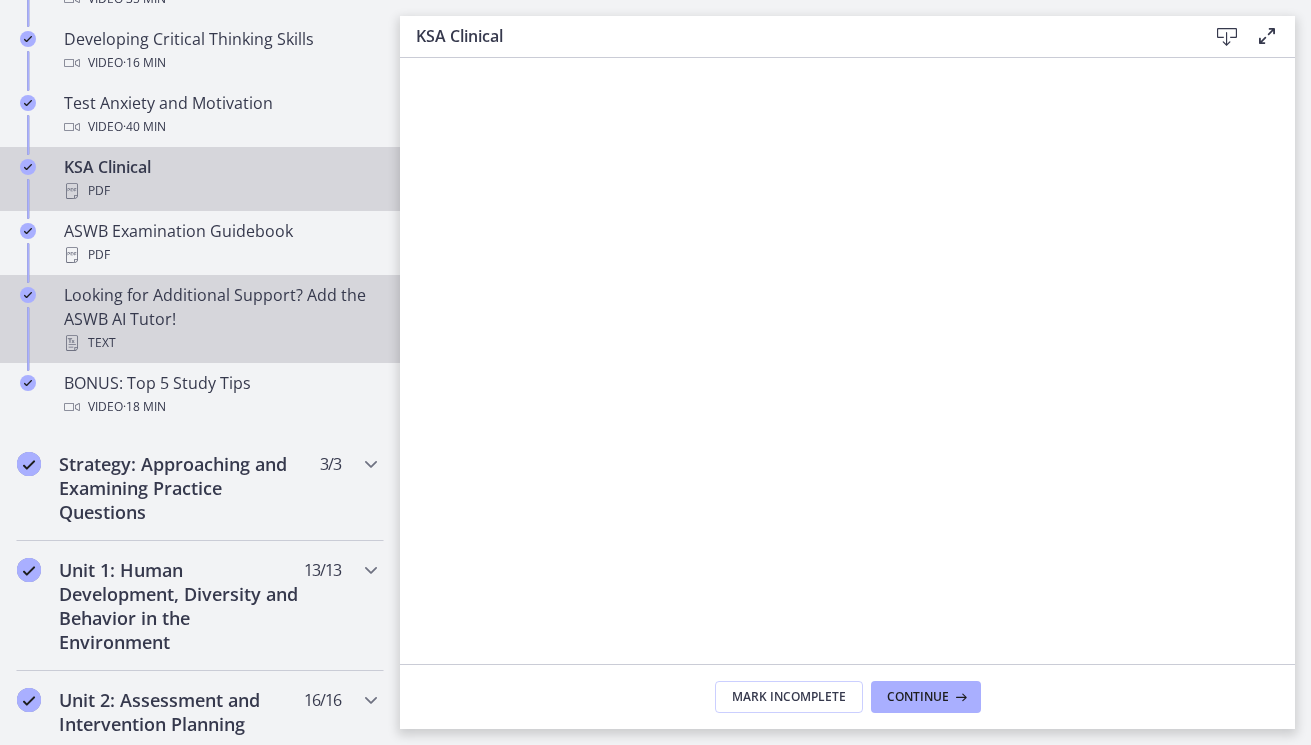 scroll, scrollTop: 825, scrollLeft: 0, axis: vertical 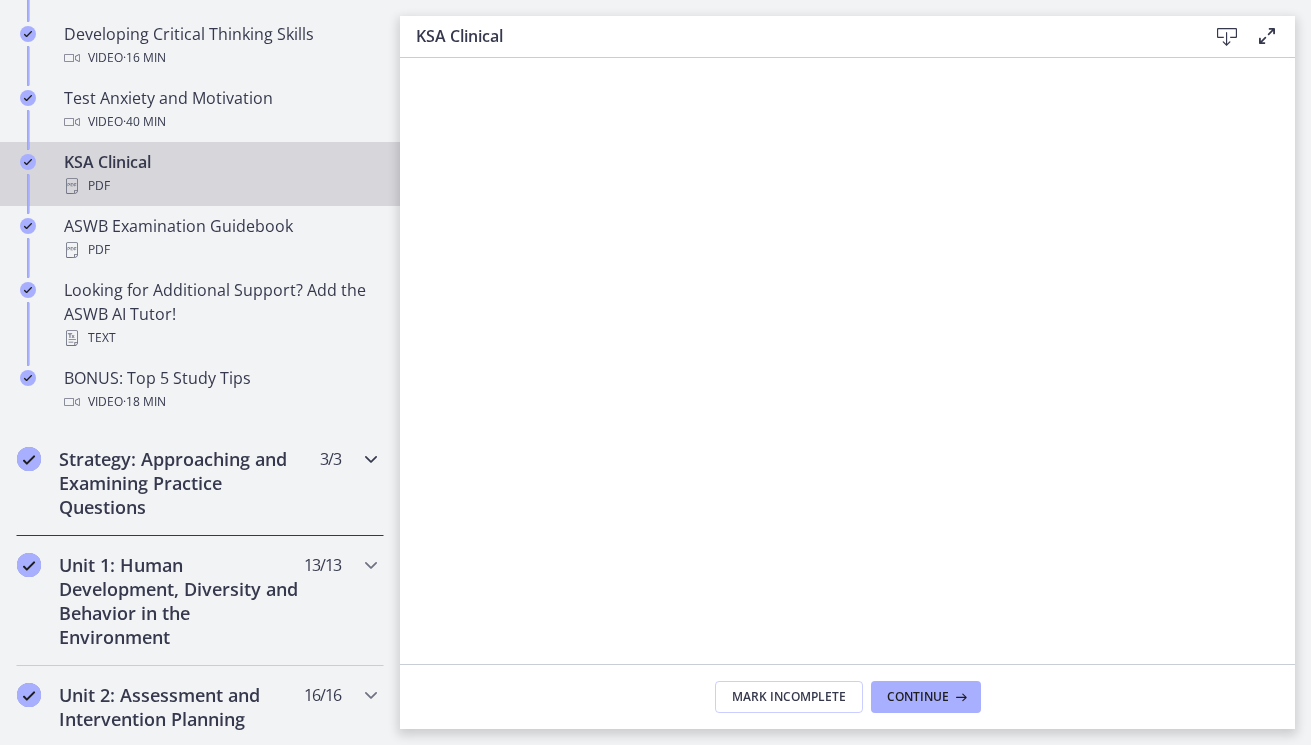 click at bounding box center [371, 459] 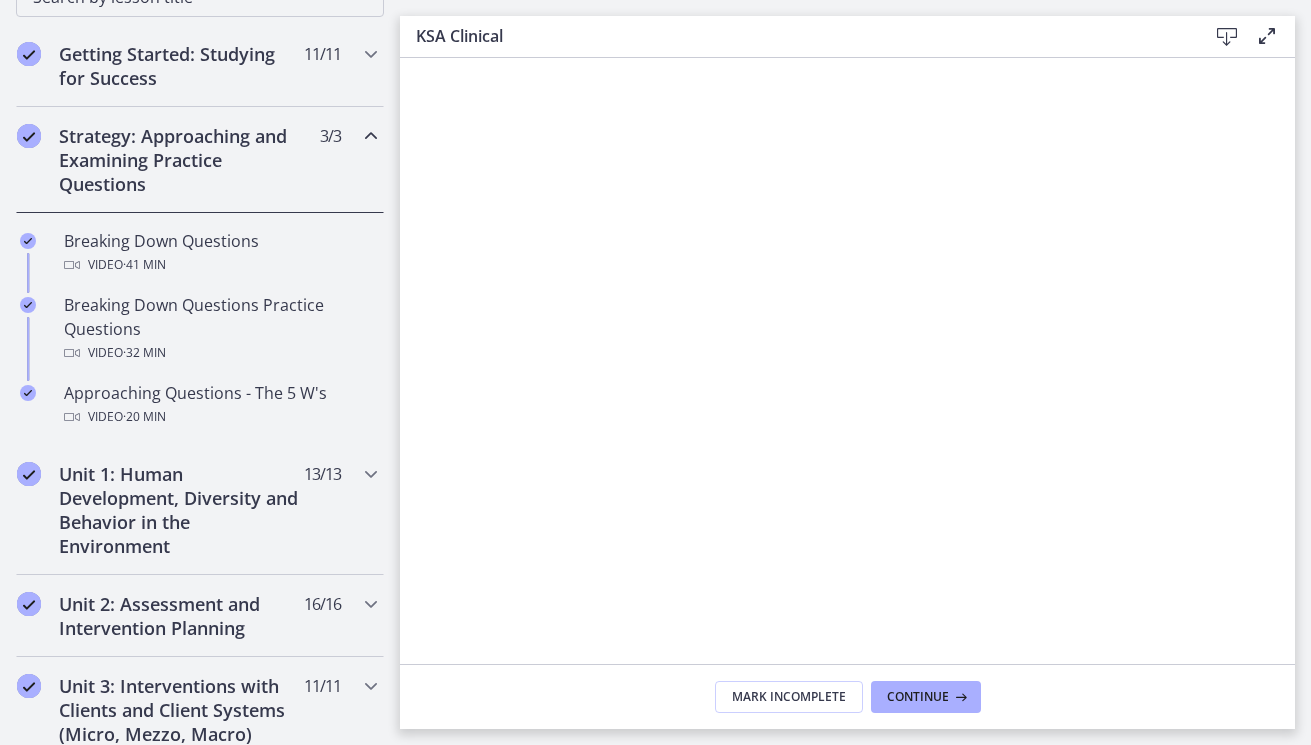 scroll, scrollTop: 360, scrollLeft: 0, axis: vertical 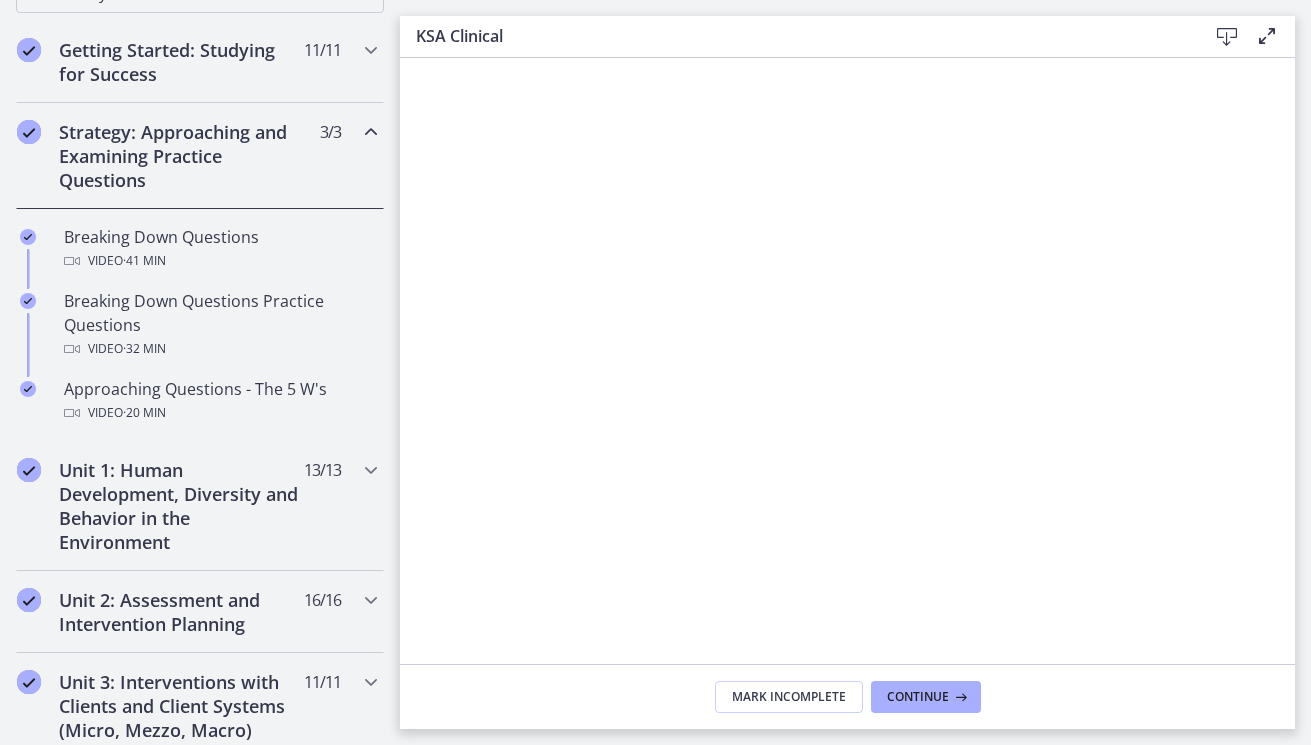 click at bounding box center [371, 132] 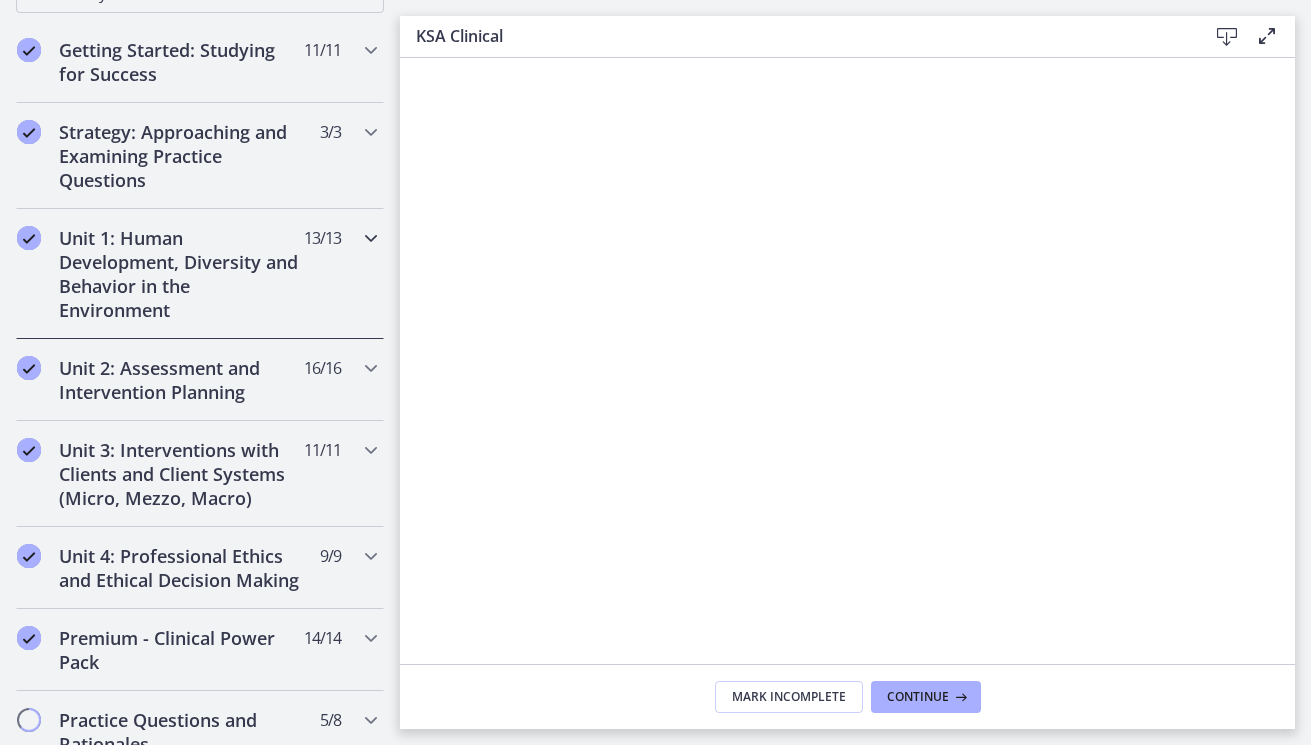 click at bounding box center [371, 238] 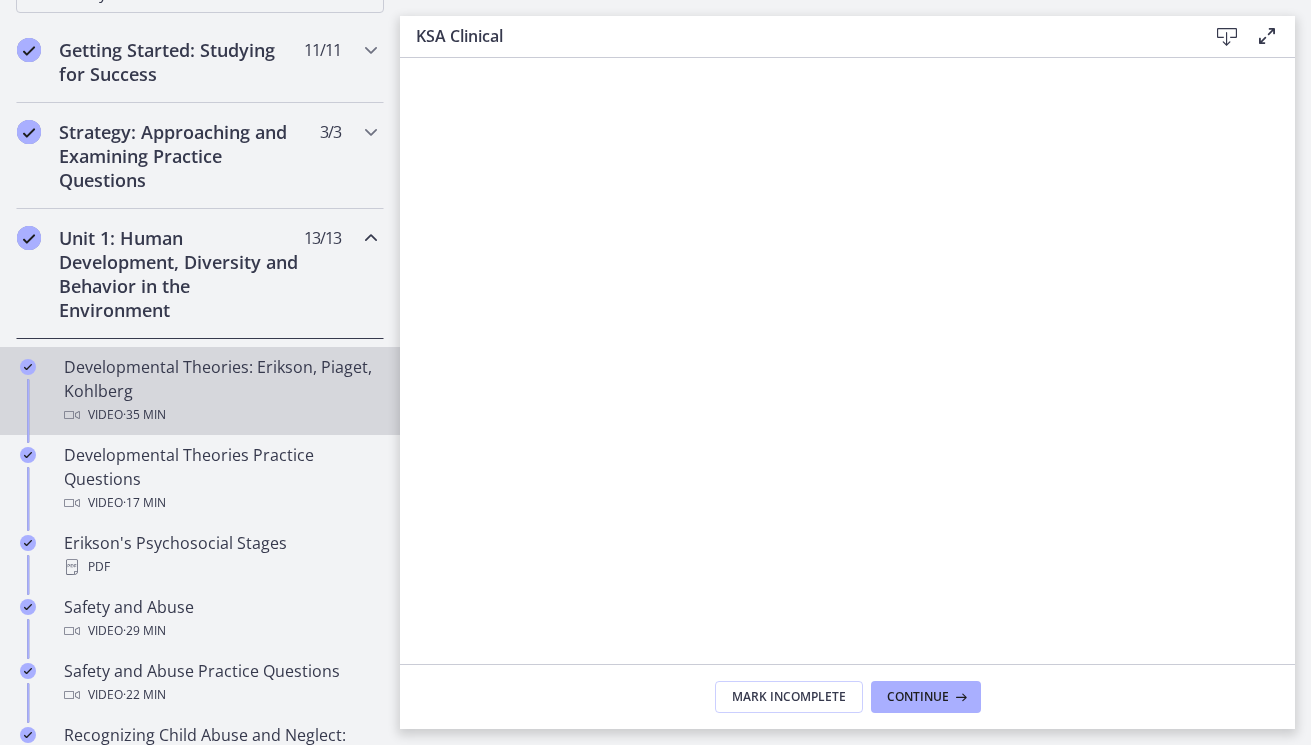 click on "Developmental Theories: Erikson, Piaget, Kohlberg
Video
·  35 min" at bounding box center [220, 391] 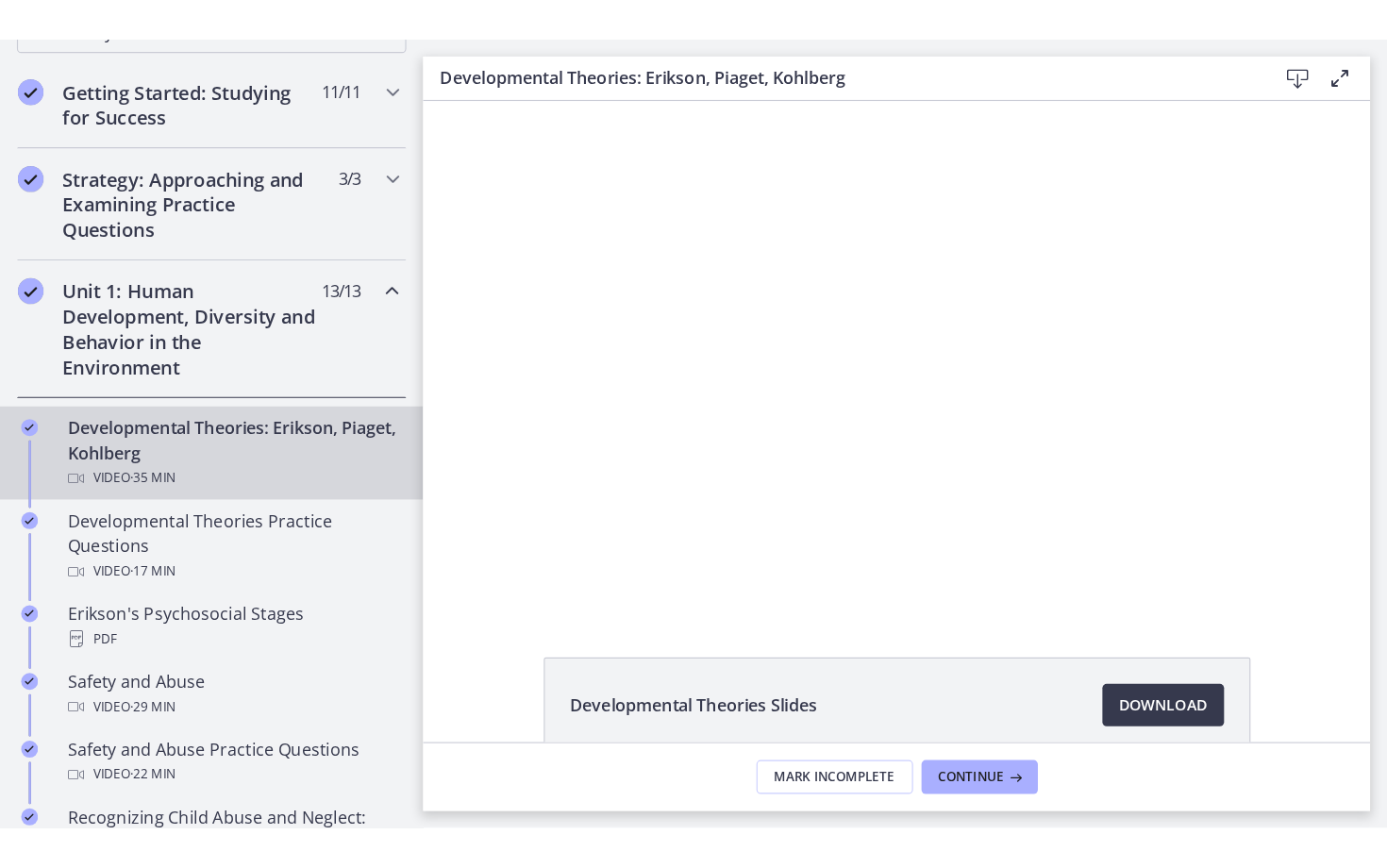 scroll, scrollTop: 0, scrollLeft: 0, axis: both 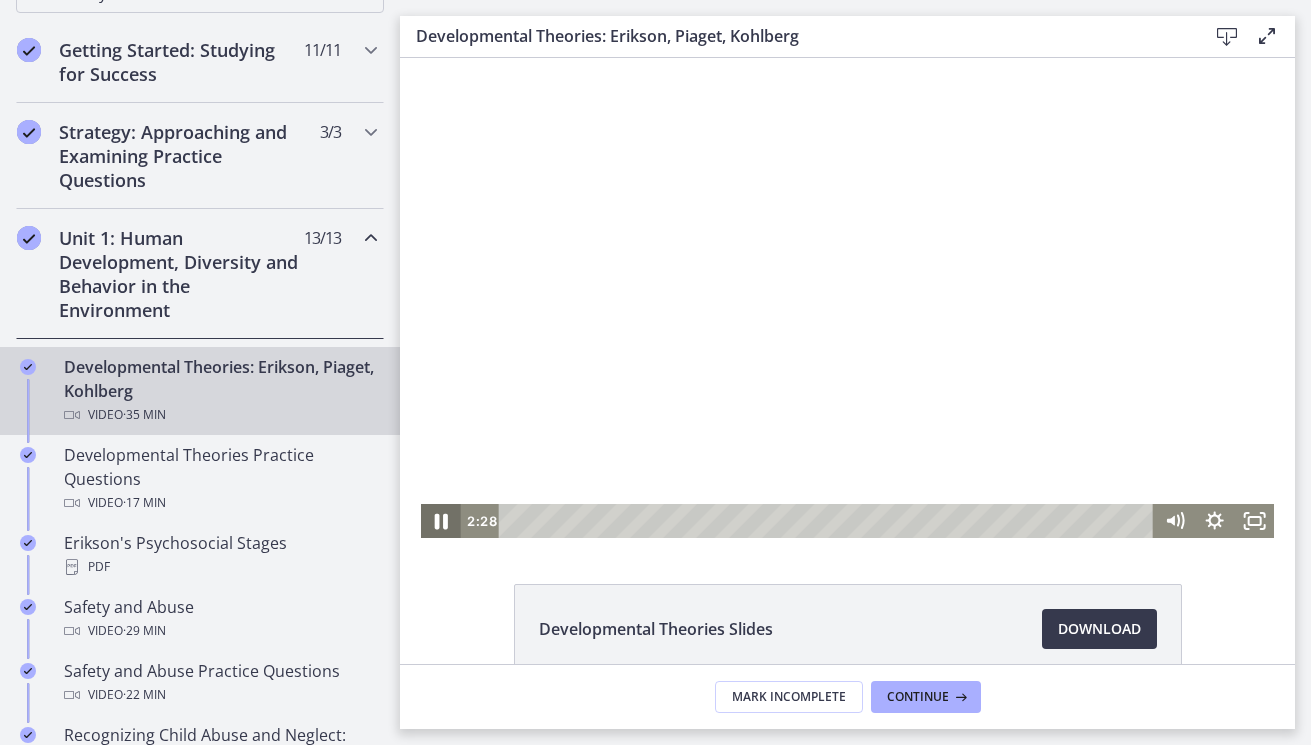 click 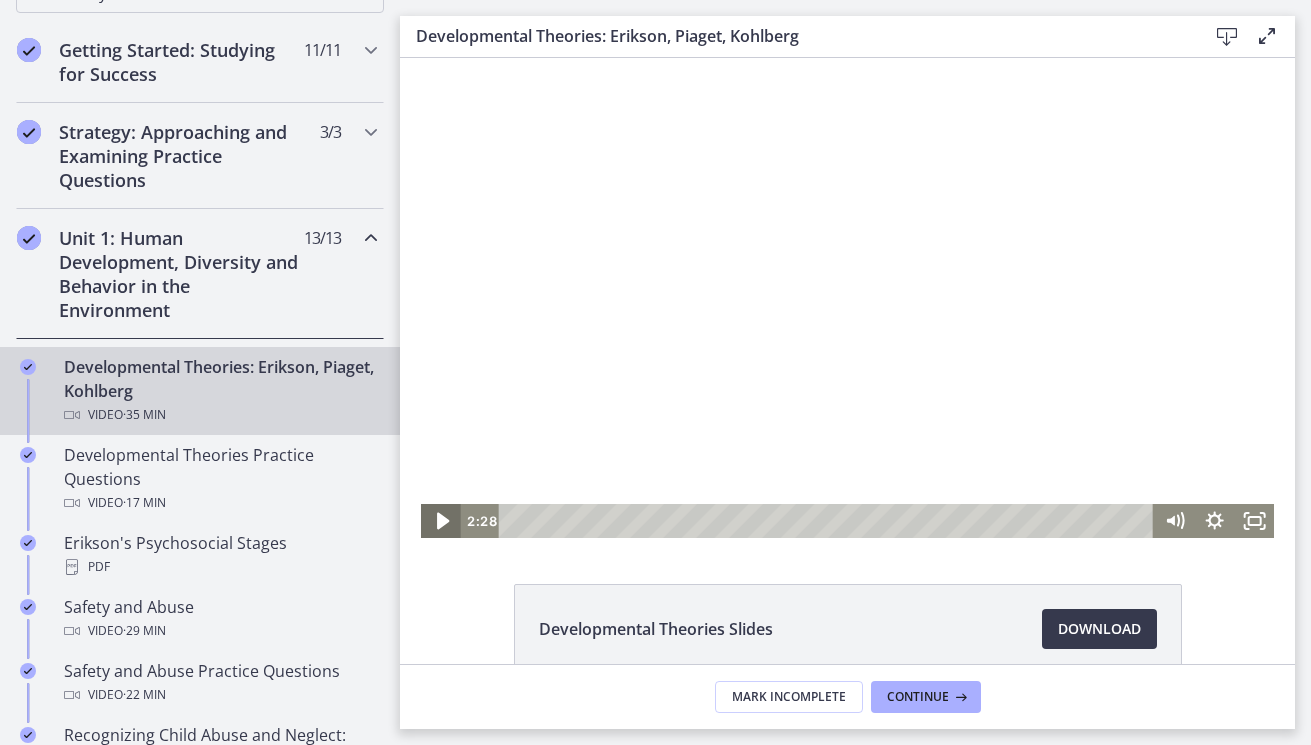 click 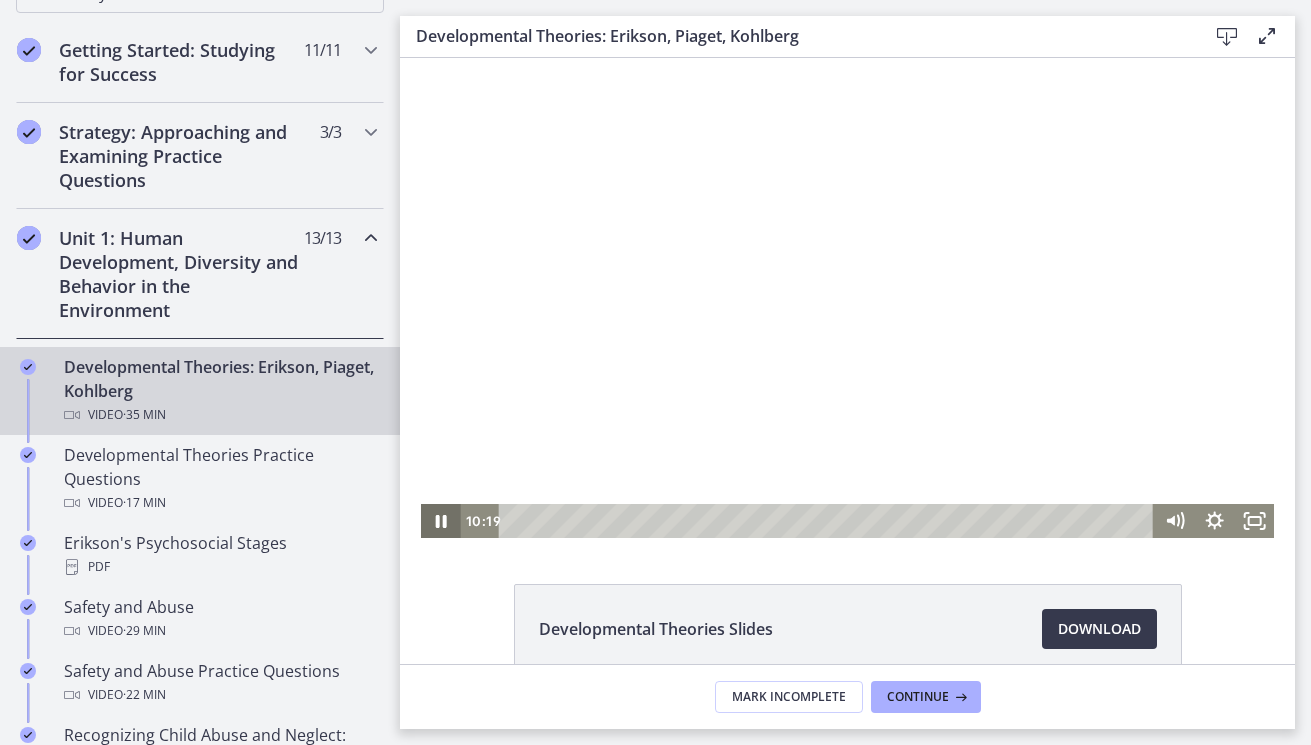click 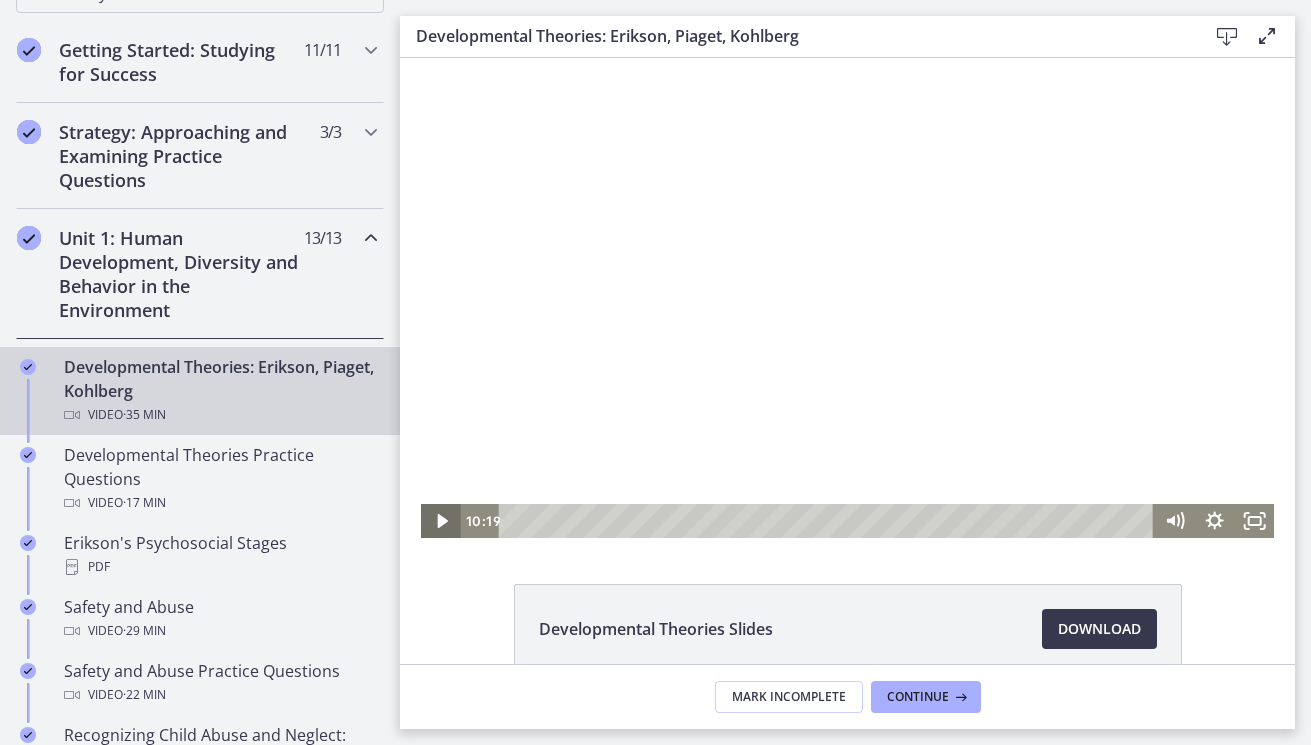 click 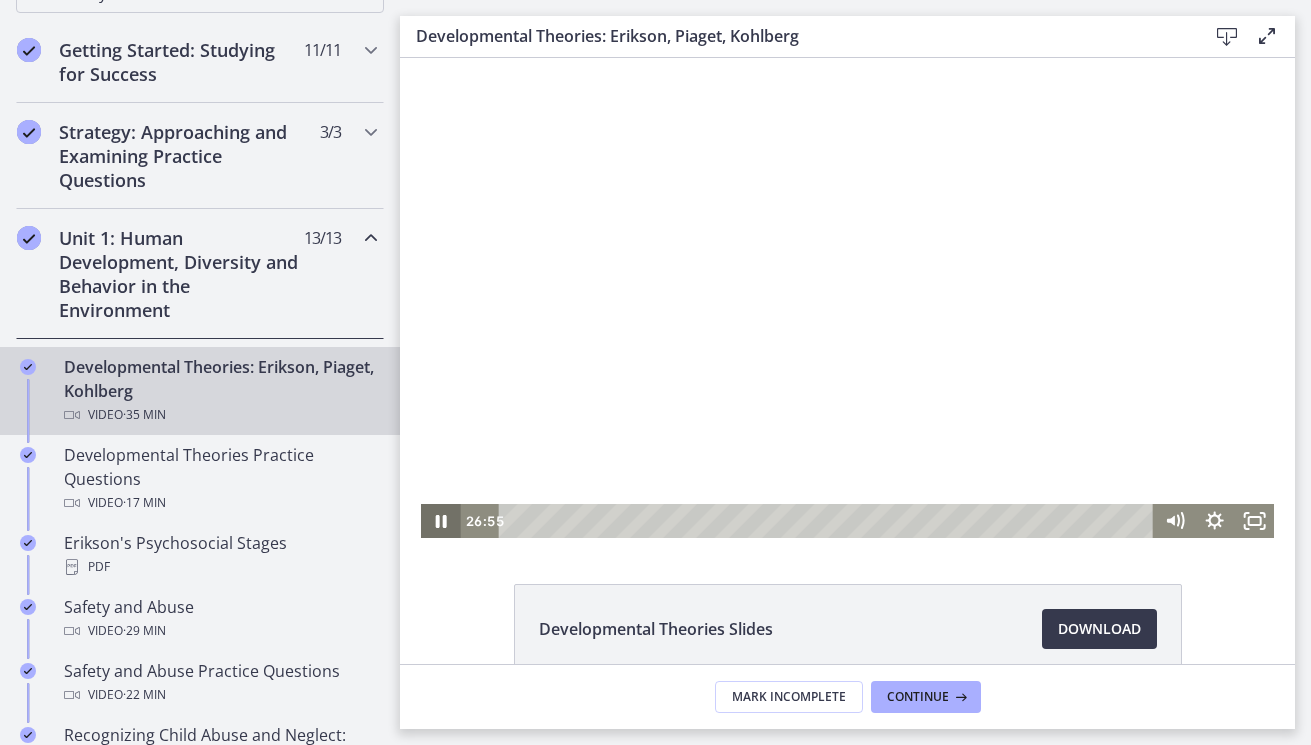 click 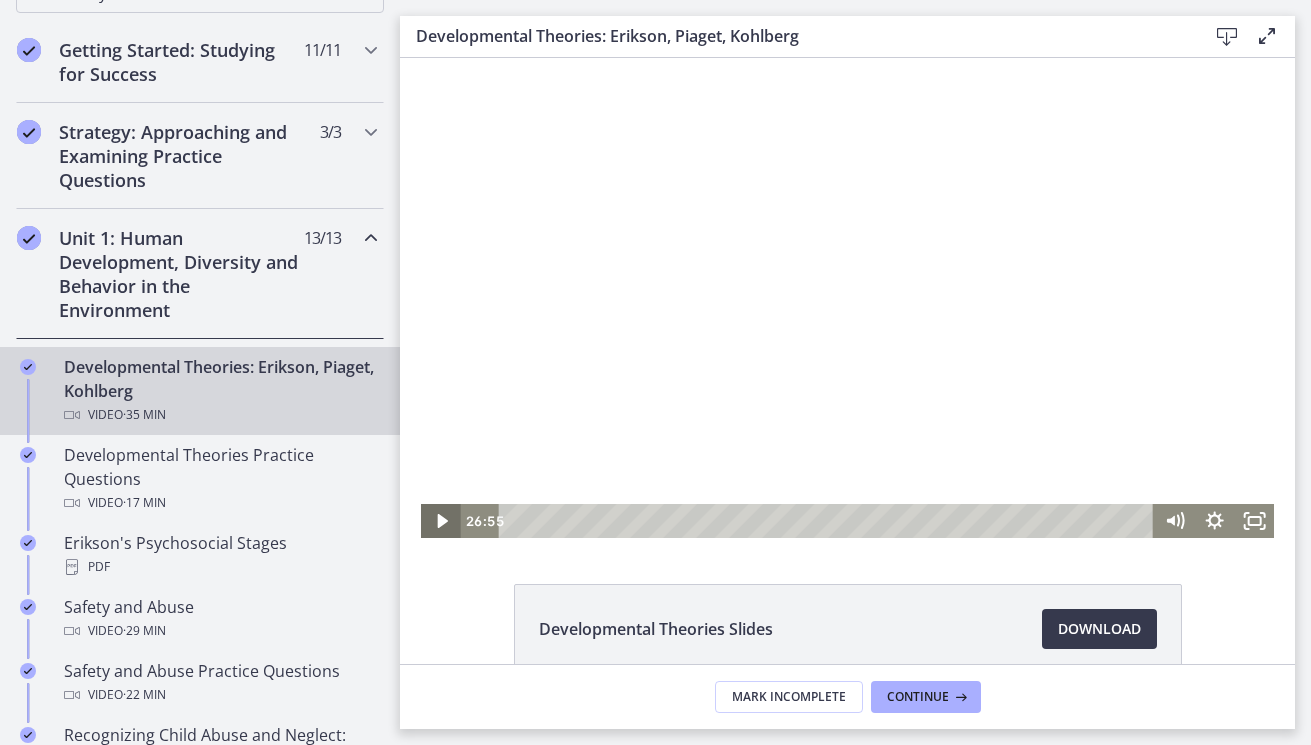 click 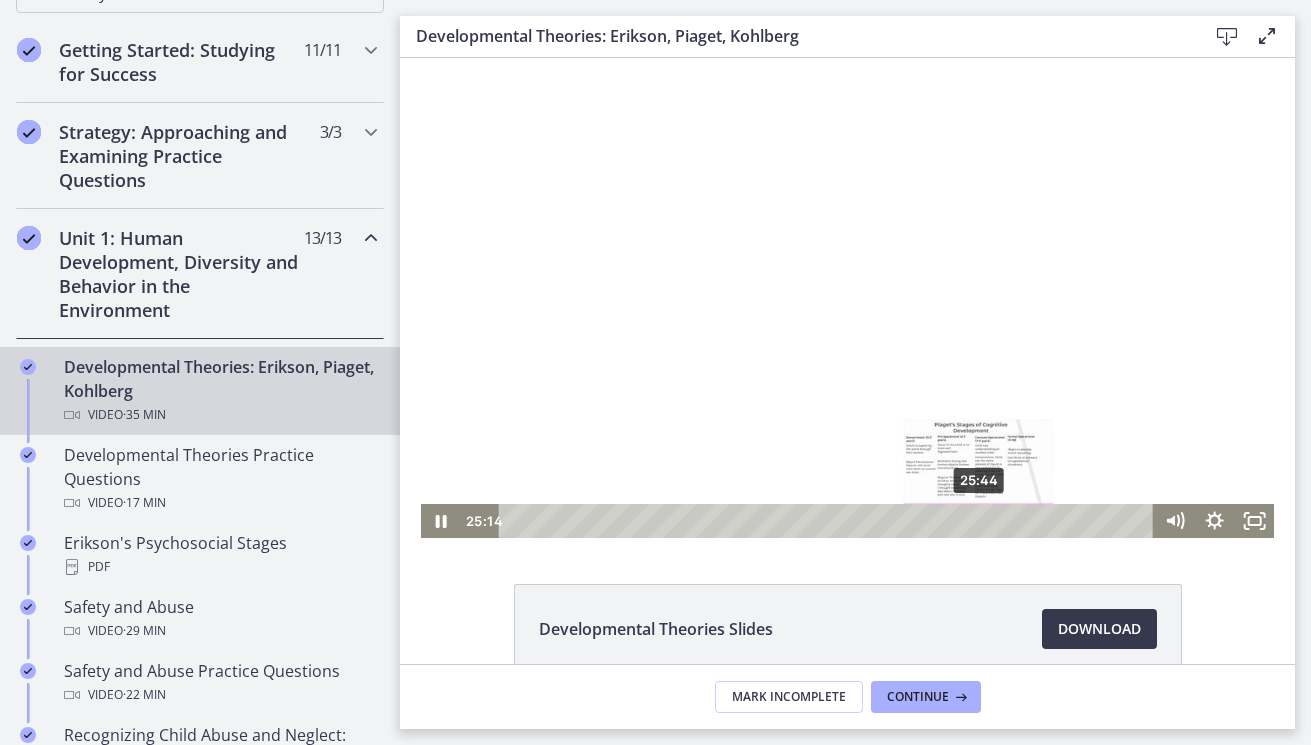 click on "25:44" at bounding box center (829, 521) 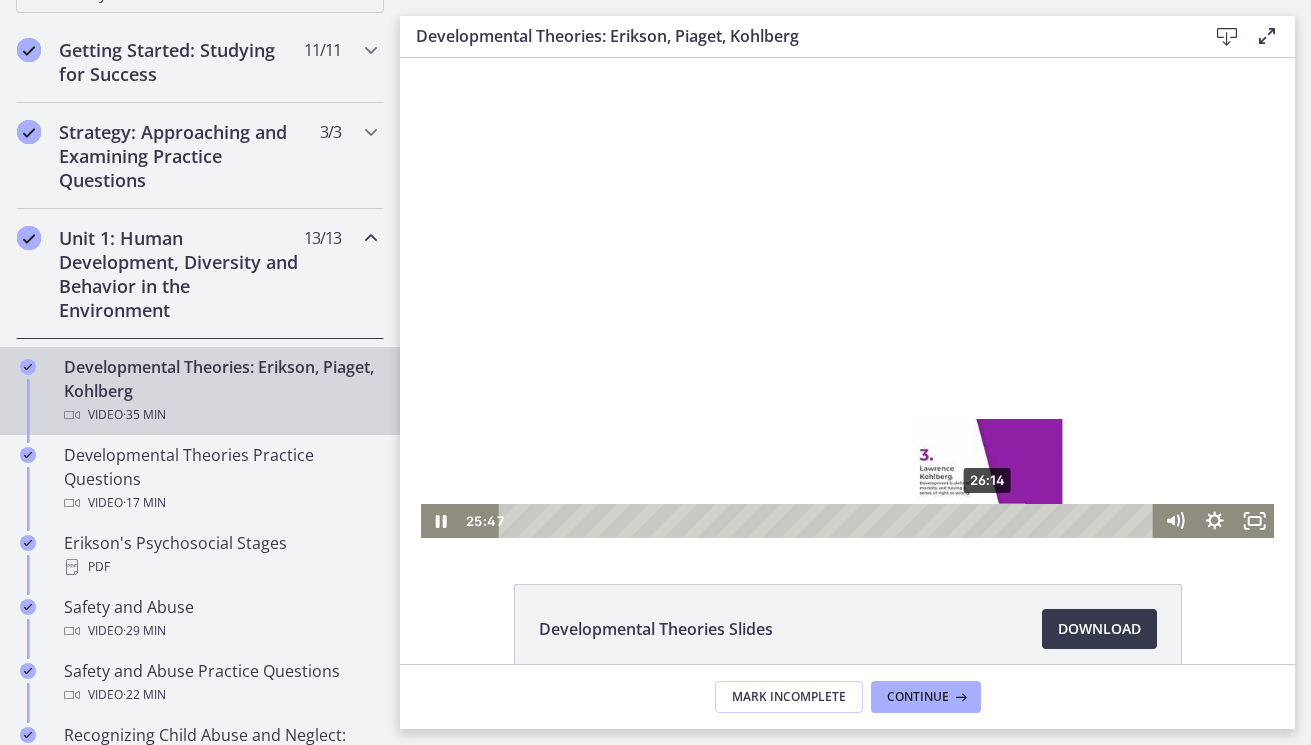 click on "26:14" at bounding box center (829, 521) 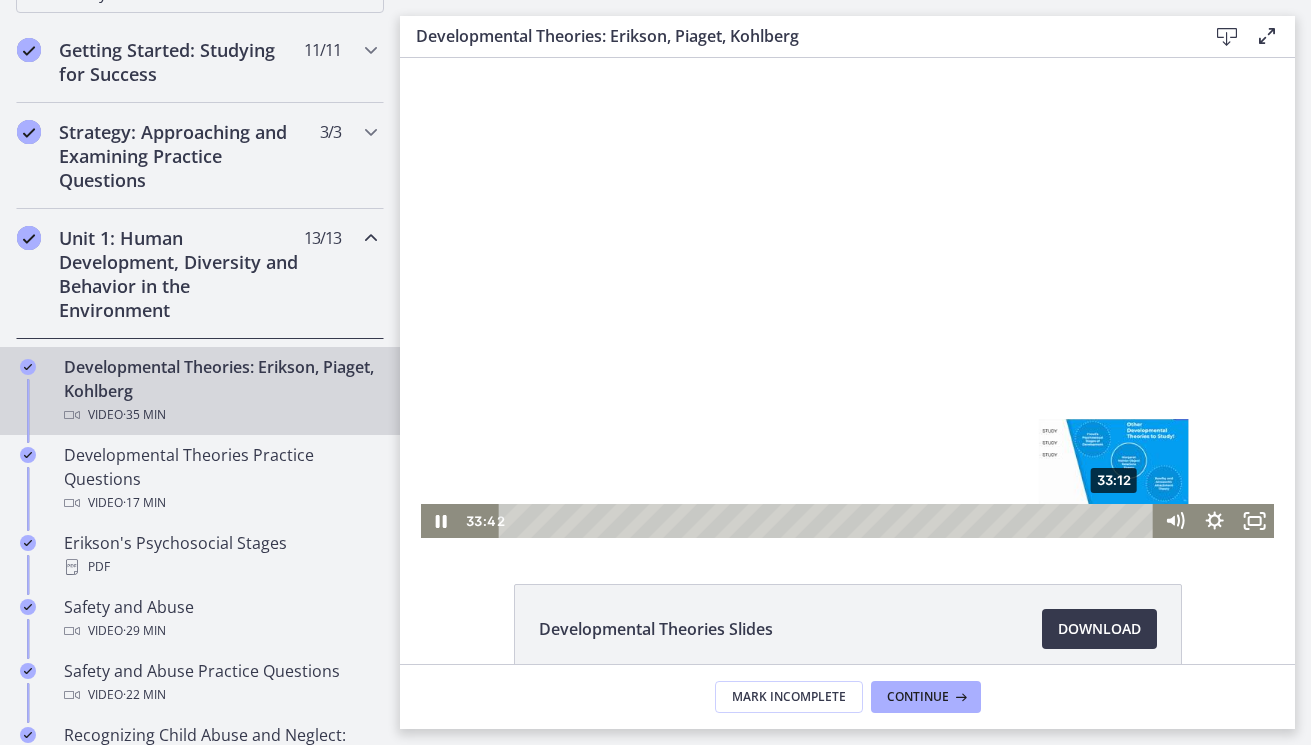 click on "33:12" at bounding box center (829, 521) 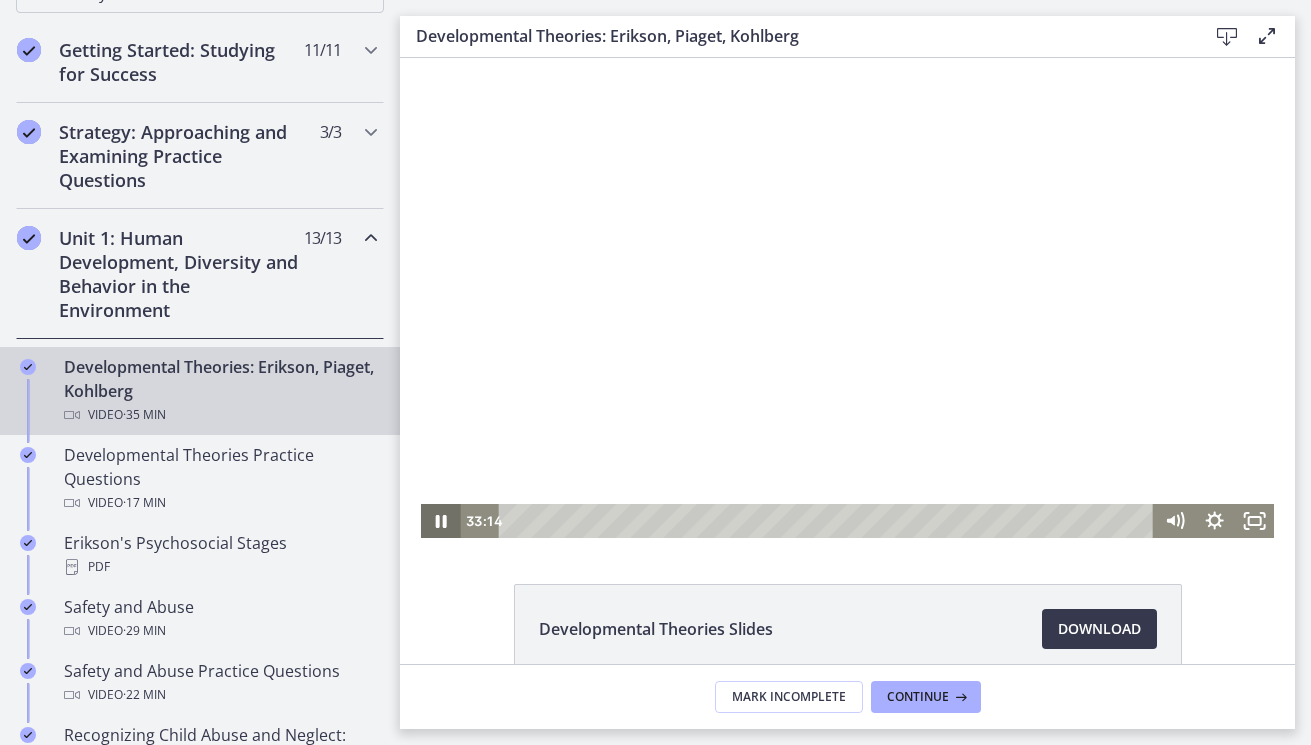 click 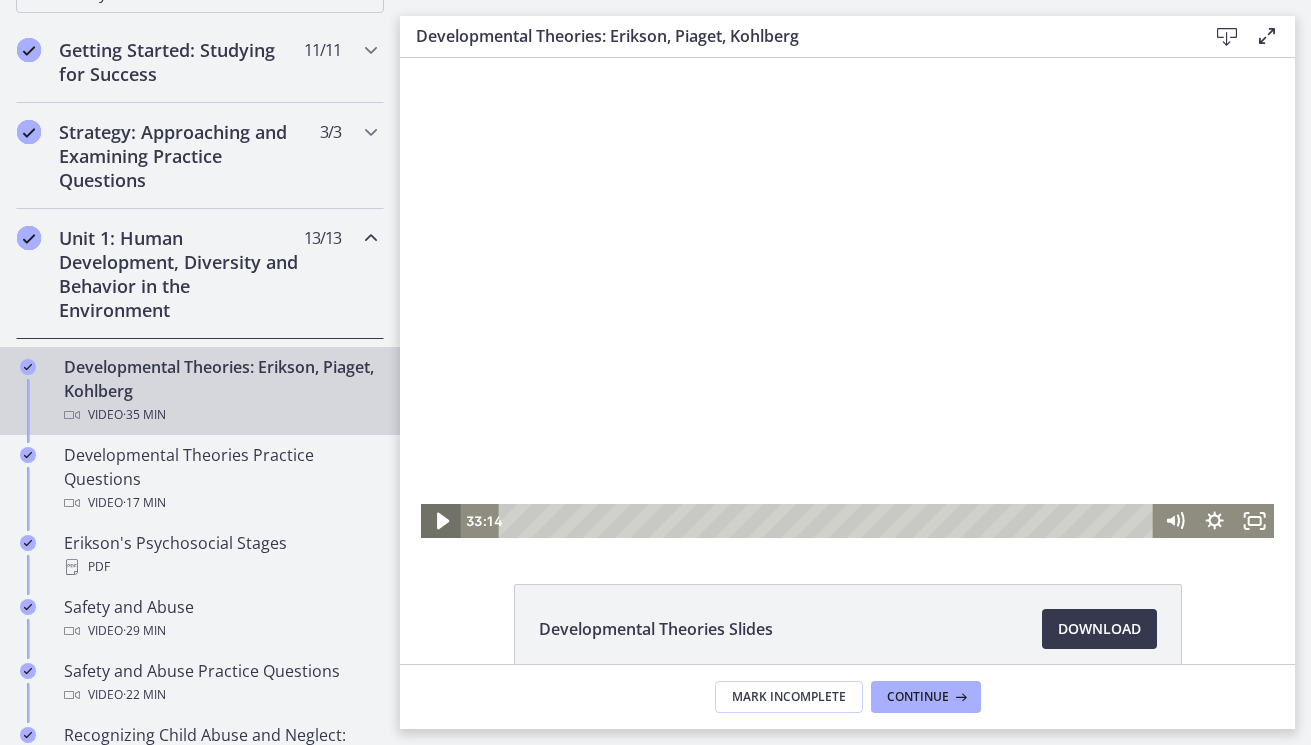 click 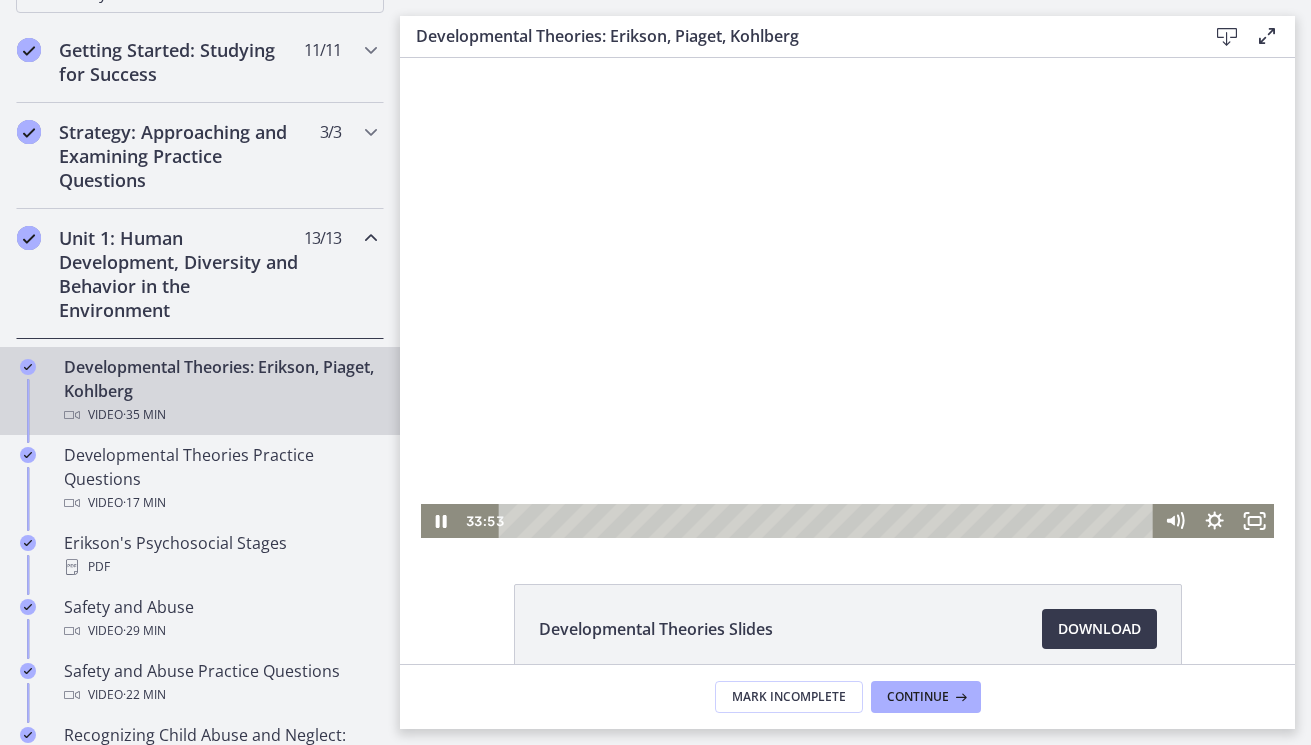 click at bounding box center [847, 298] 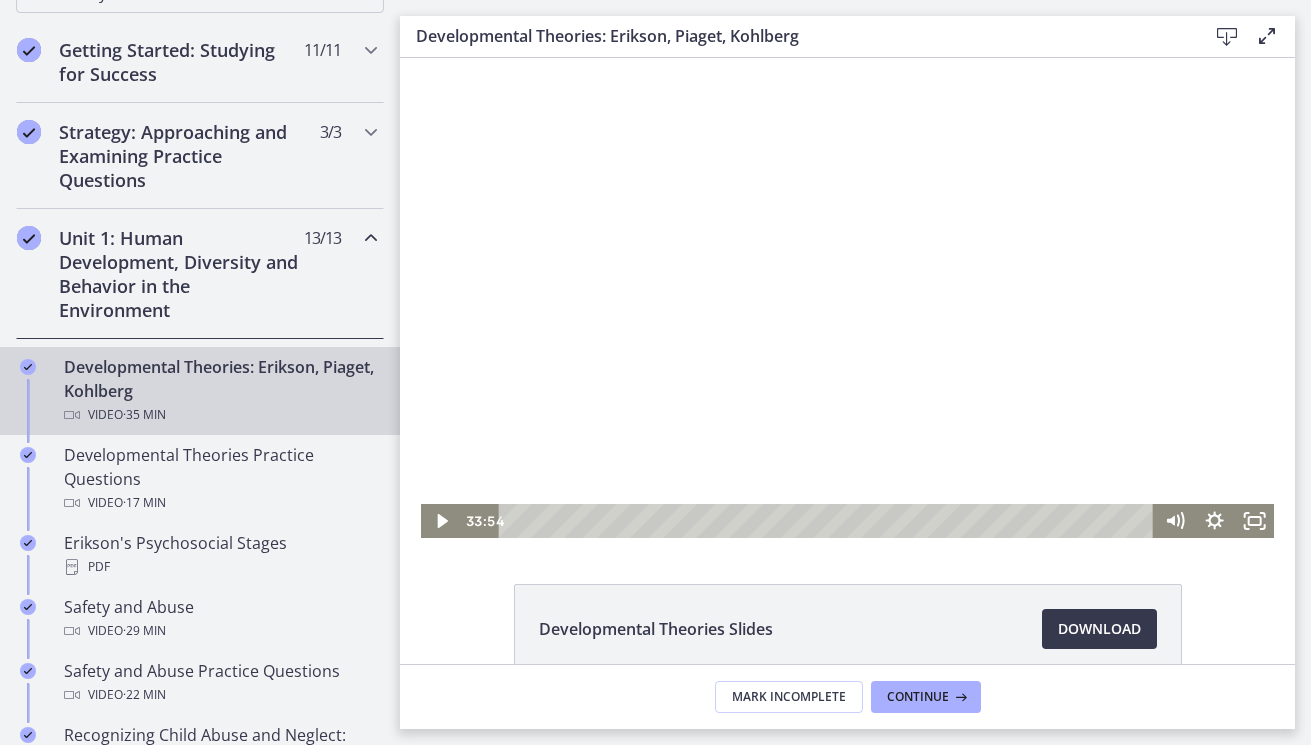 click at bounding box center [847, 298] 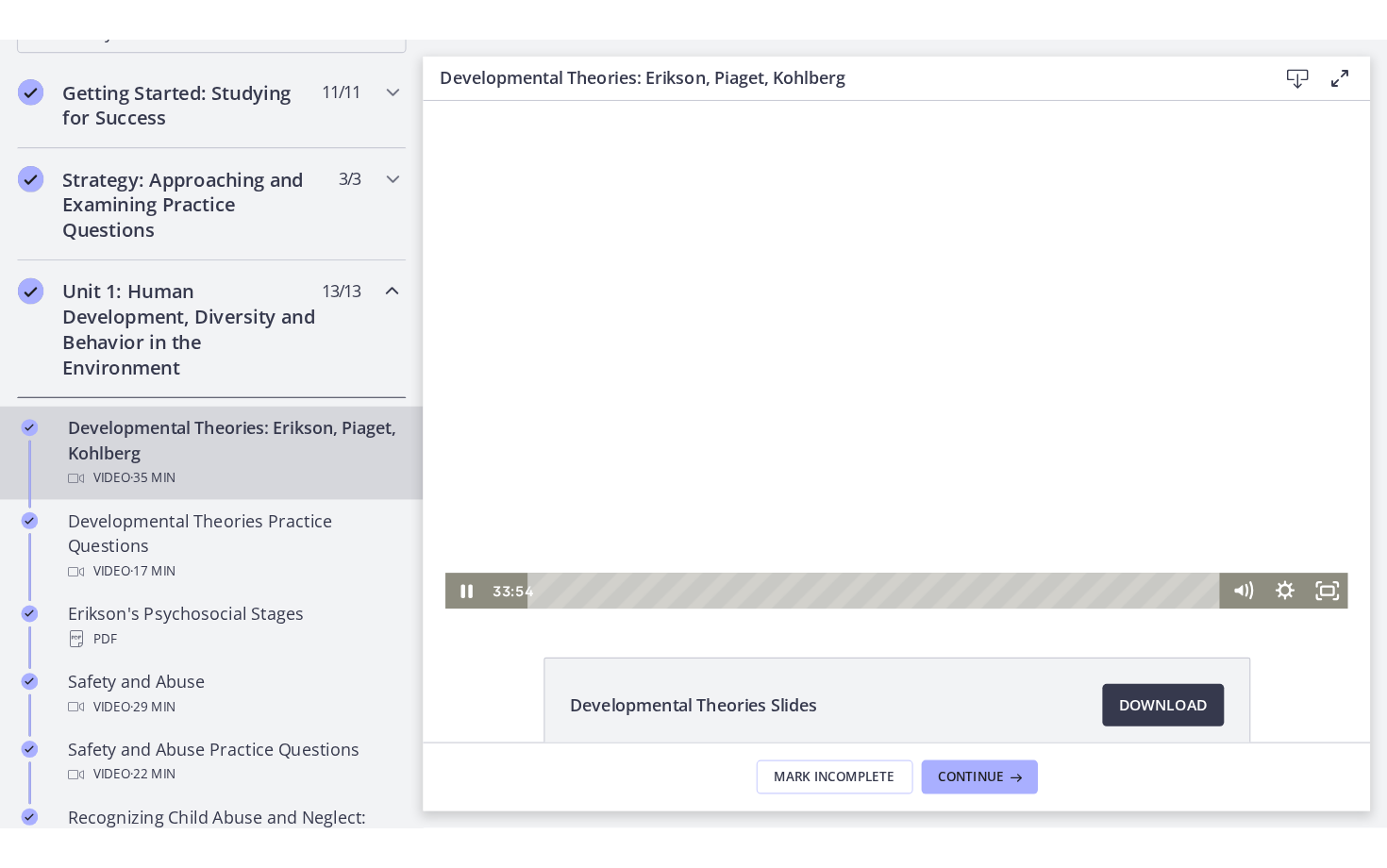 click at bounding box center (844, 327) 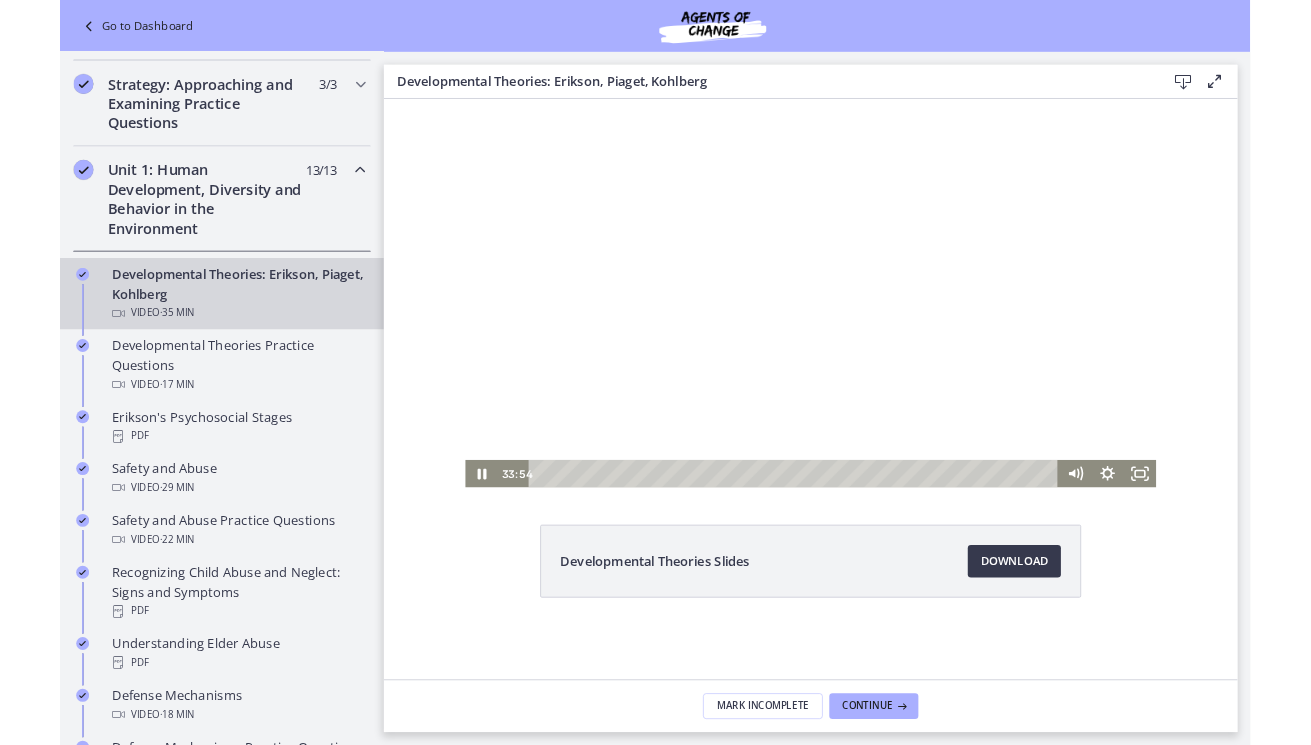 scroll, scrollTop: 268, scrollLeft: 0, axis: vertical 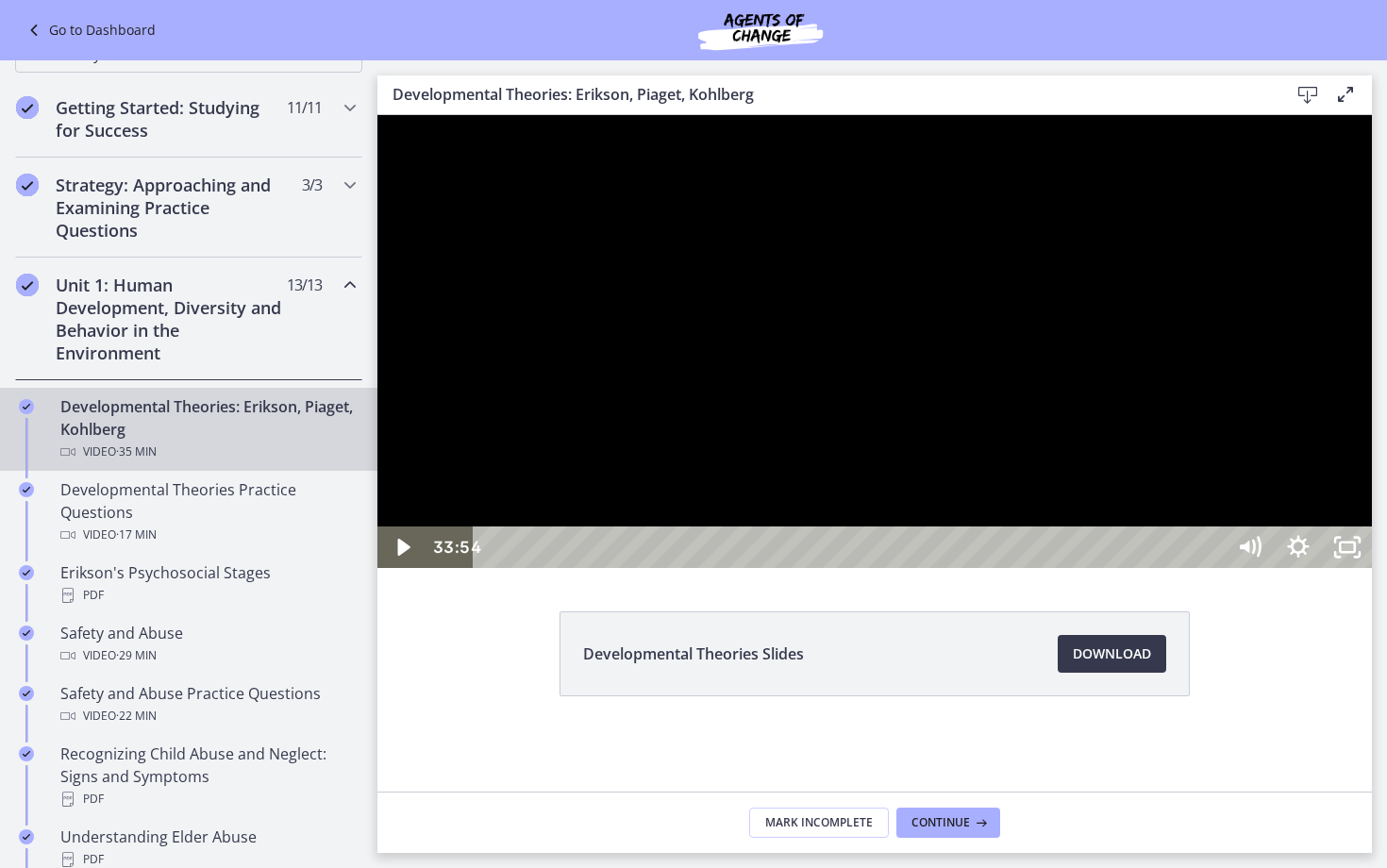 click at bounding box center [875, 342] 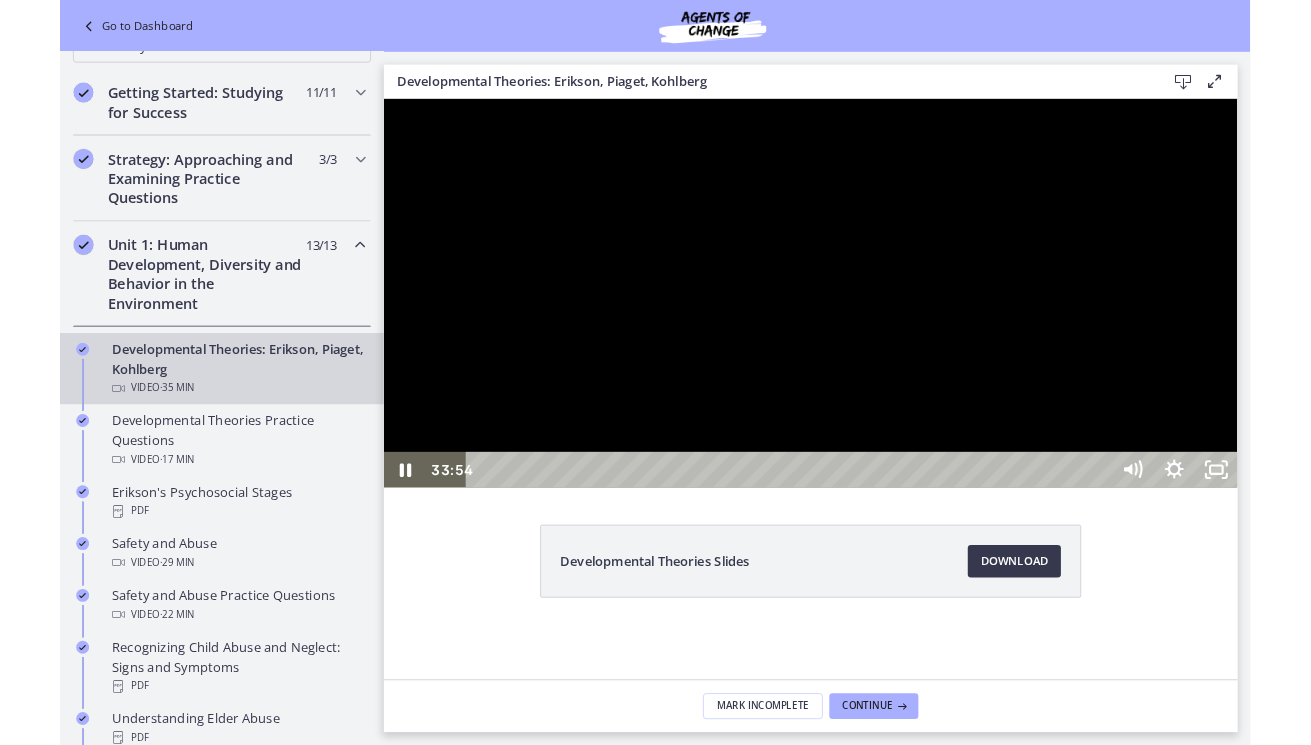 click at bounding box center [911, 338] 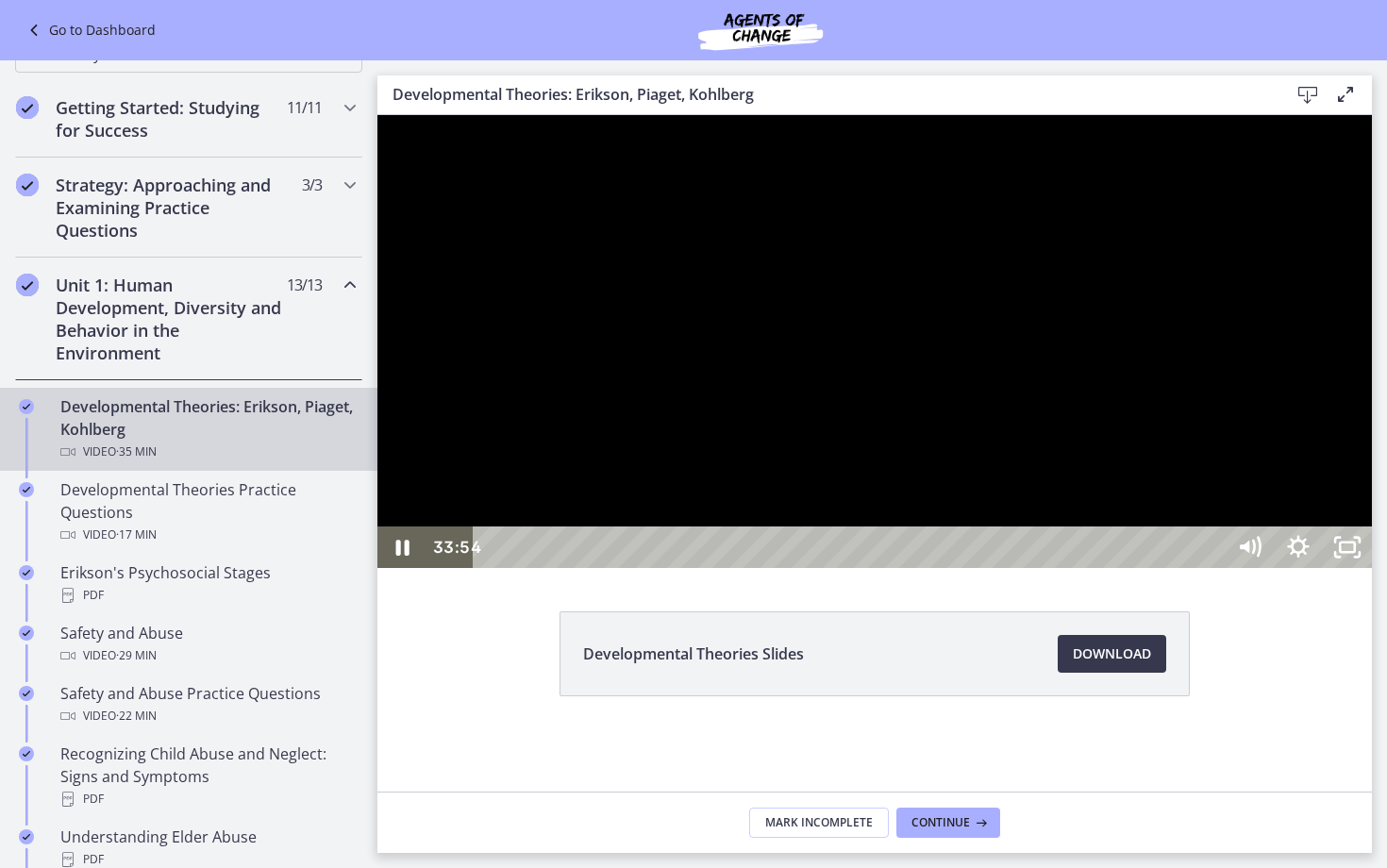 scroll, scrollTop: 340, scrollLeft: 0, axis: vertical 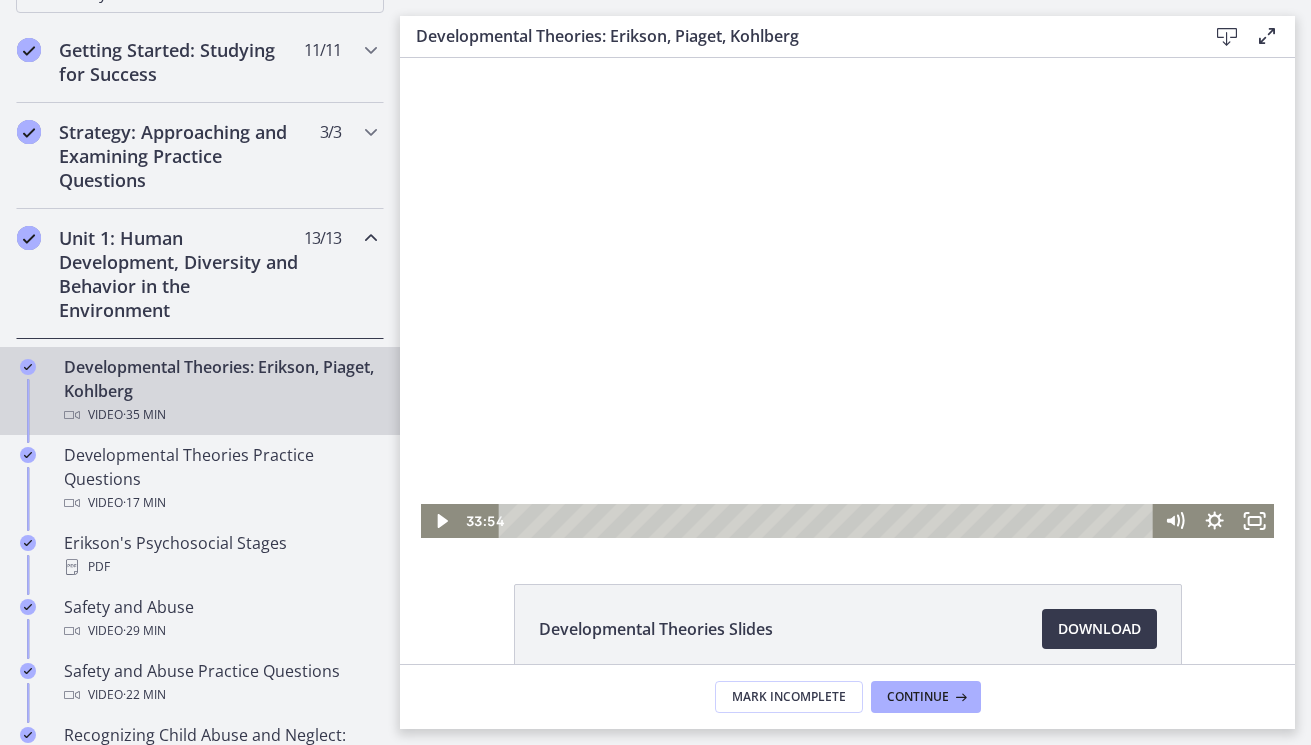 click at bounding box center [847, 298] 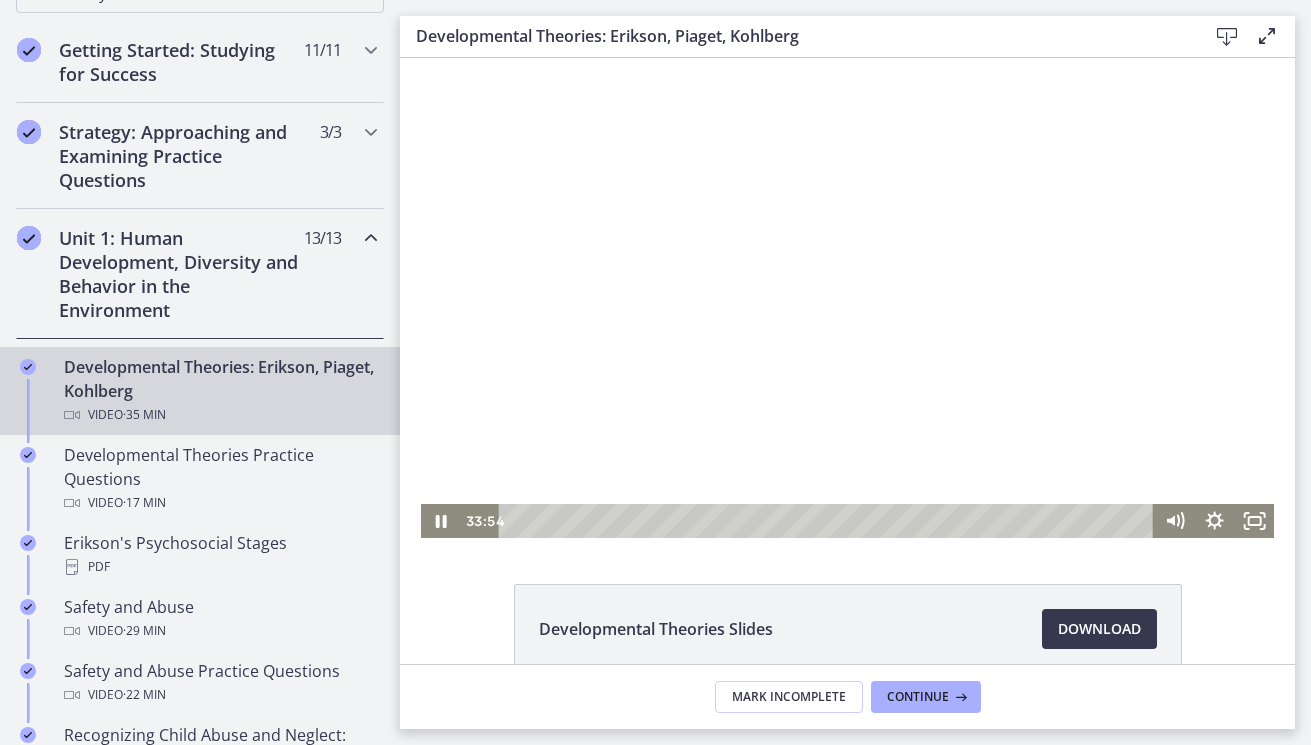 click at bounding box center (847, 298) 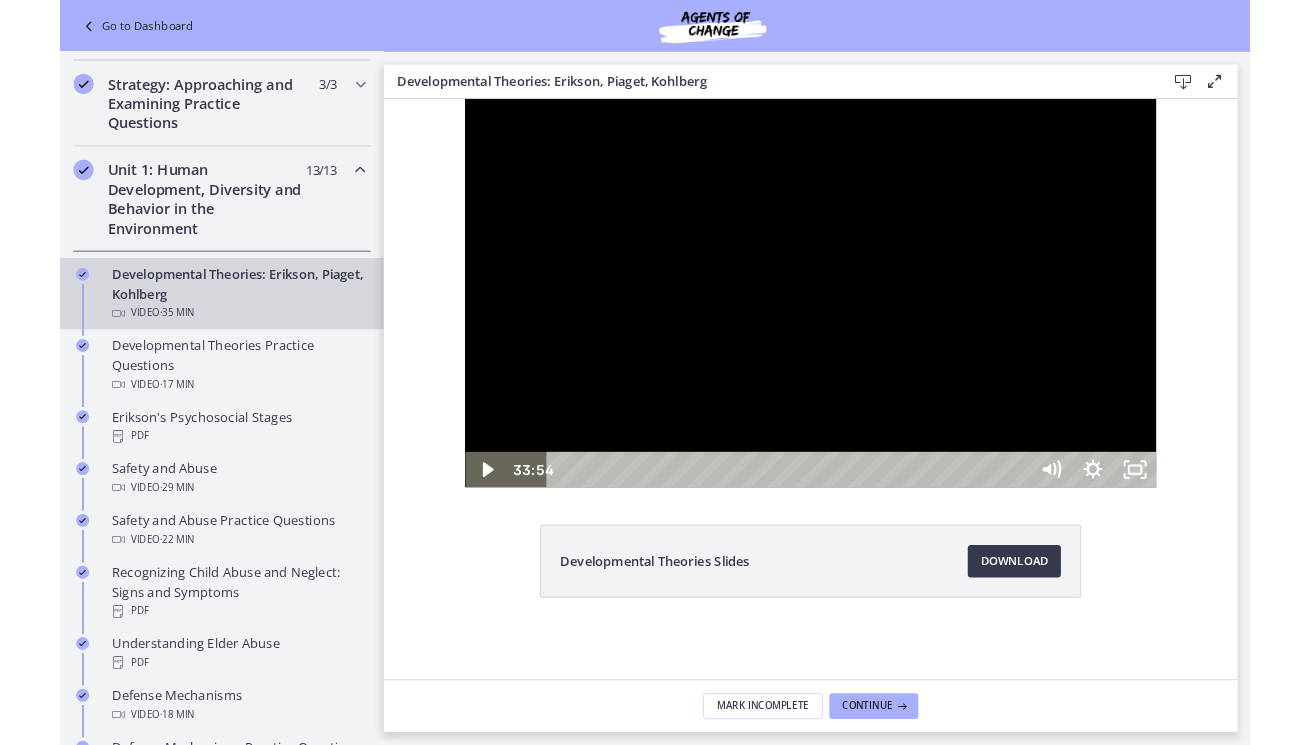 scroll, scrollTop: 268, scrollLeft: 0, axis: vertical 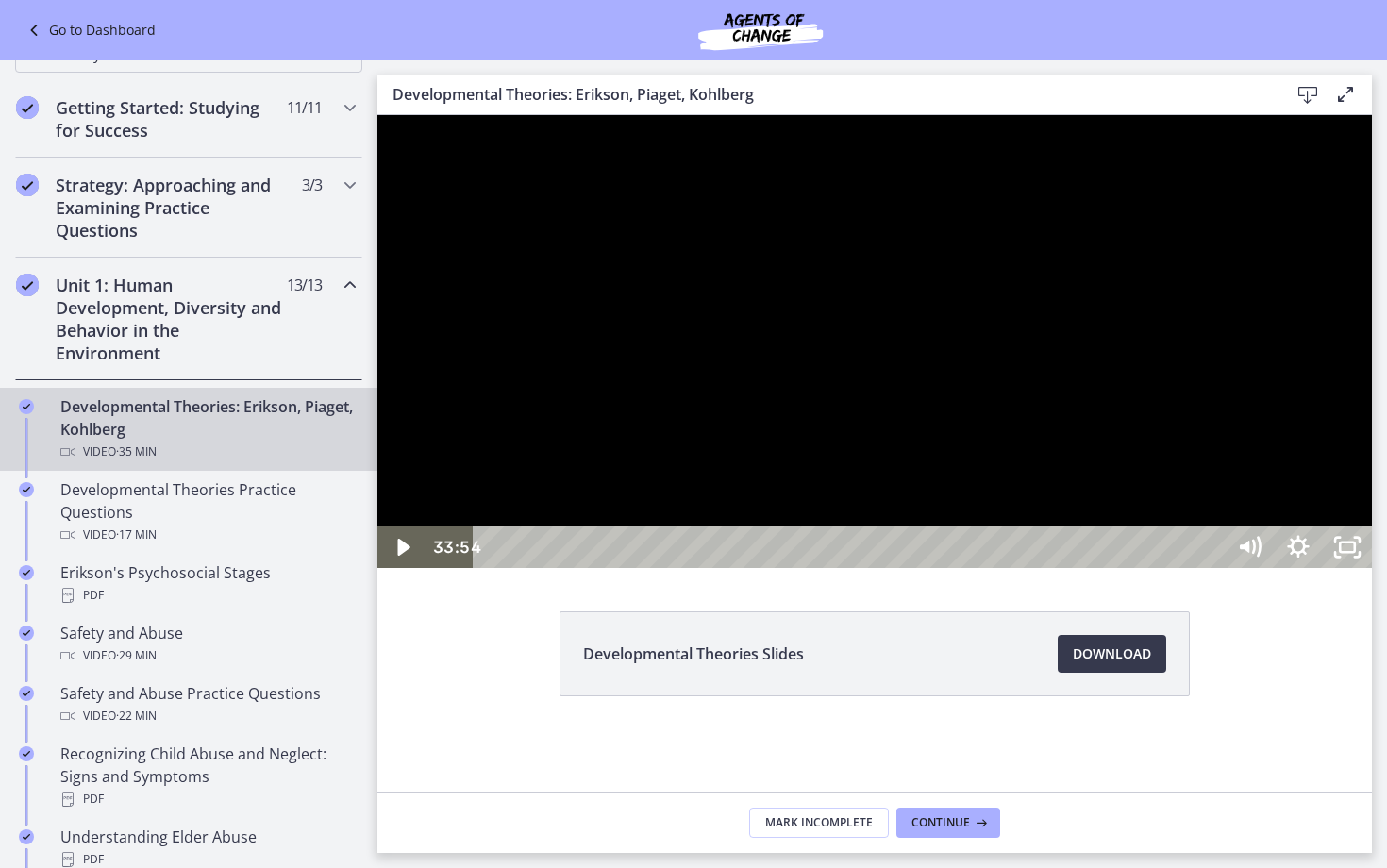 click at bounding box center (875, 342) 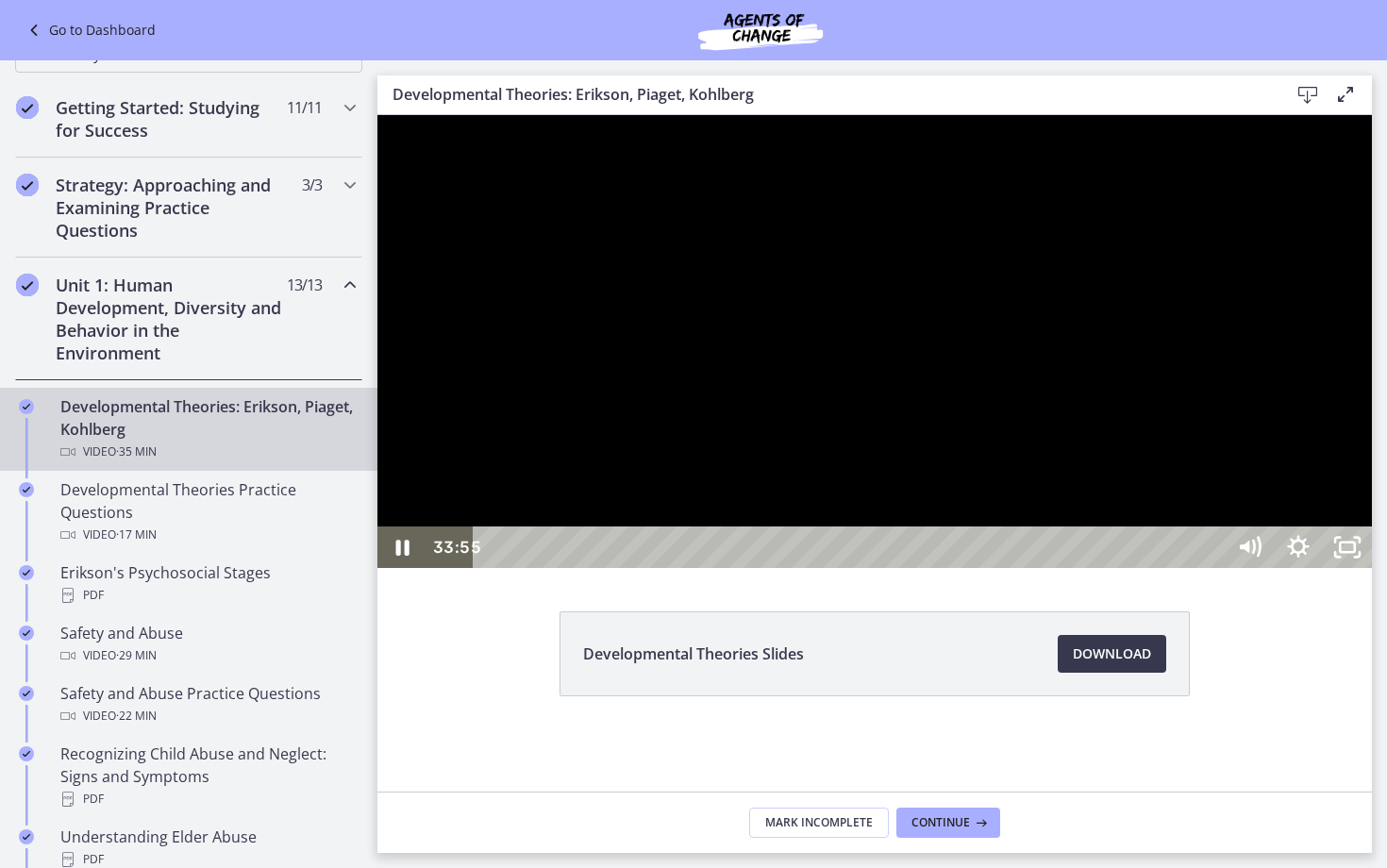 click at bounding box center (875, 342) 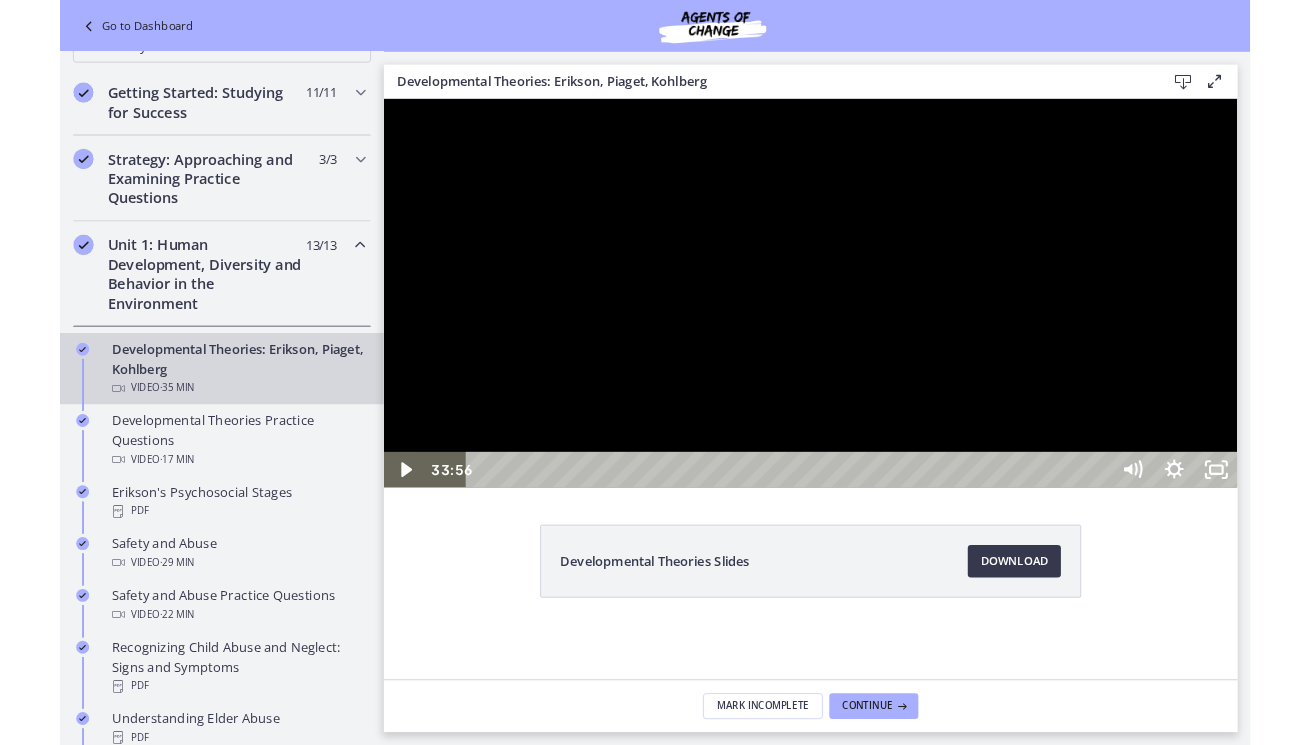 click at bounding box center (911, 338) 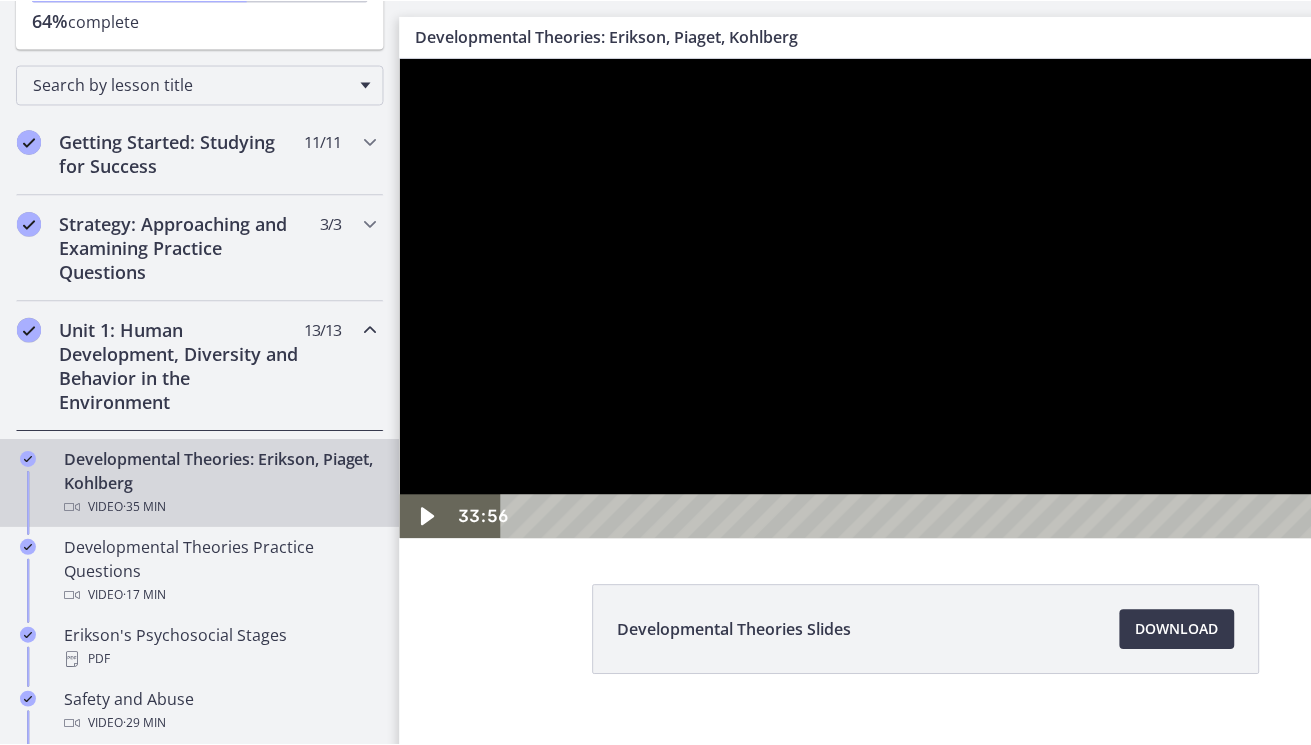 scroll, scrollTop: 360, scrollLeft: 0, axis: vertical 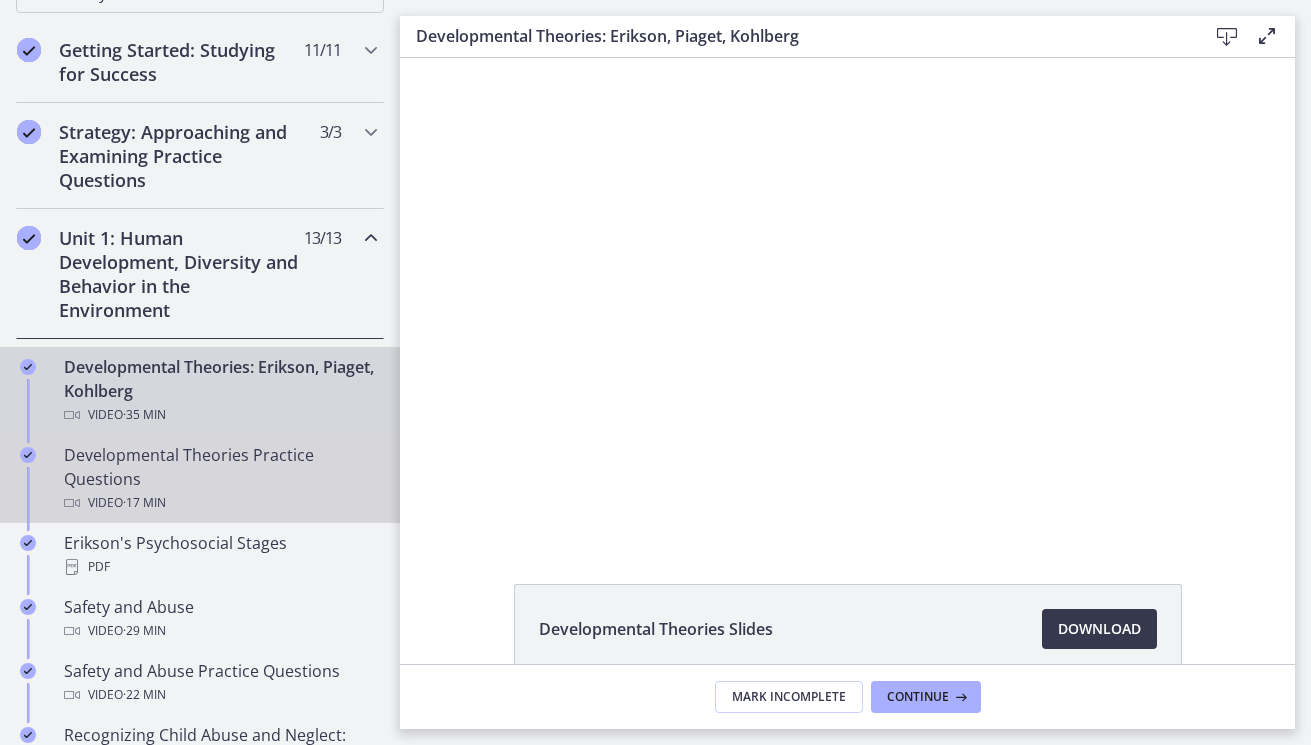 click on "Developmental Theories Practice Questions
Video
·  17 min" at bounding box center [220, 479] 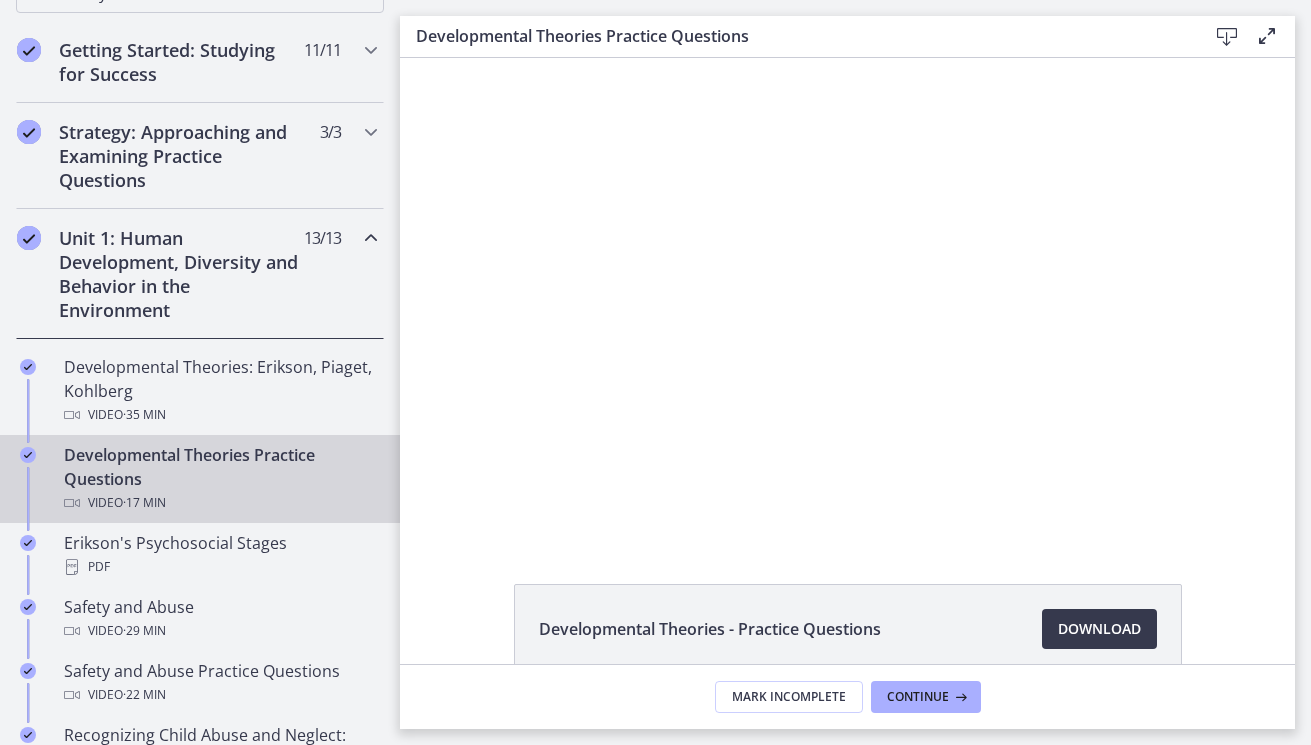 scroll, scrollTop: 0, scrollLeft: 0, axis: both 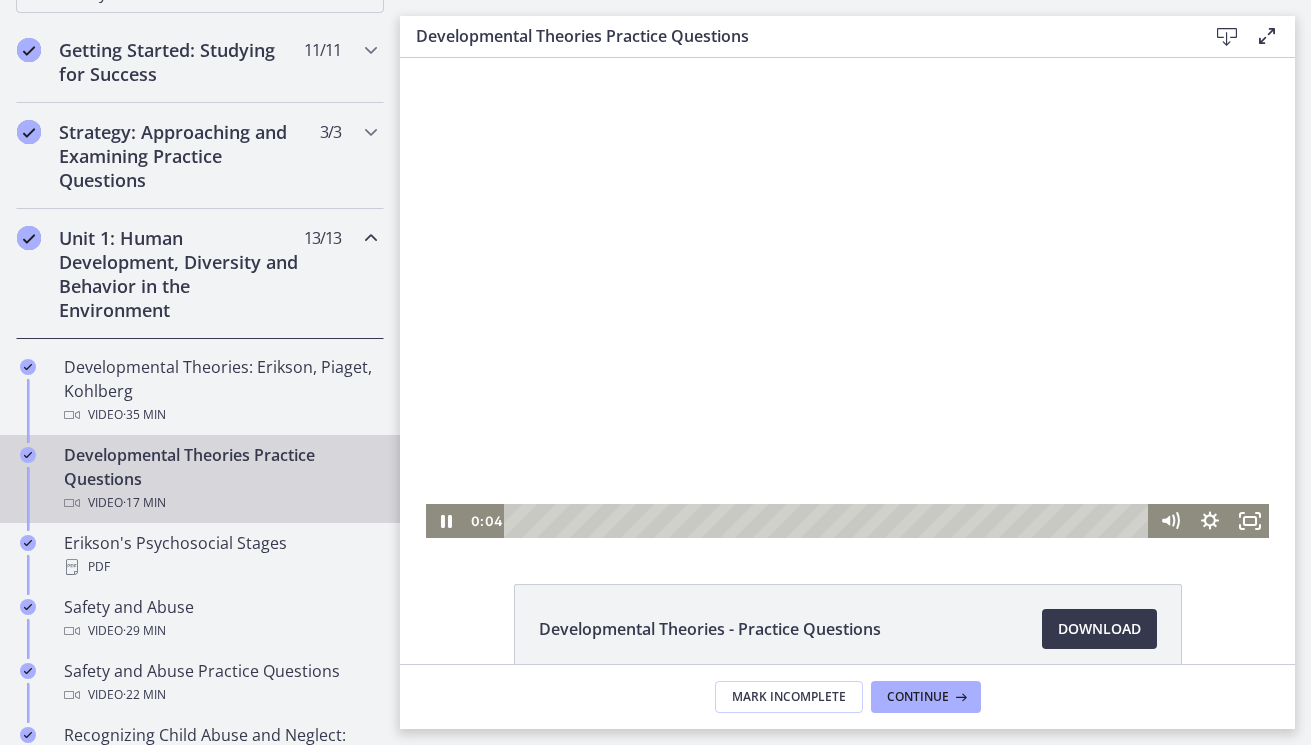 click at bounding box center (829, 521) 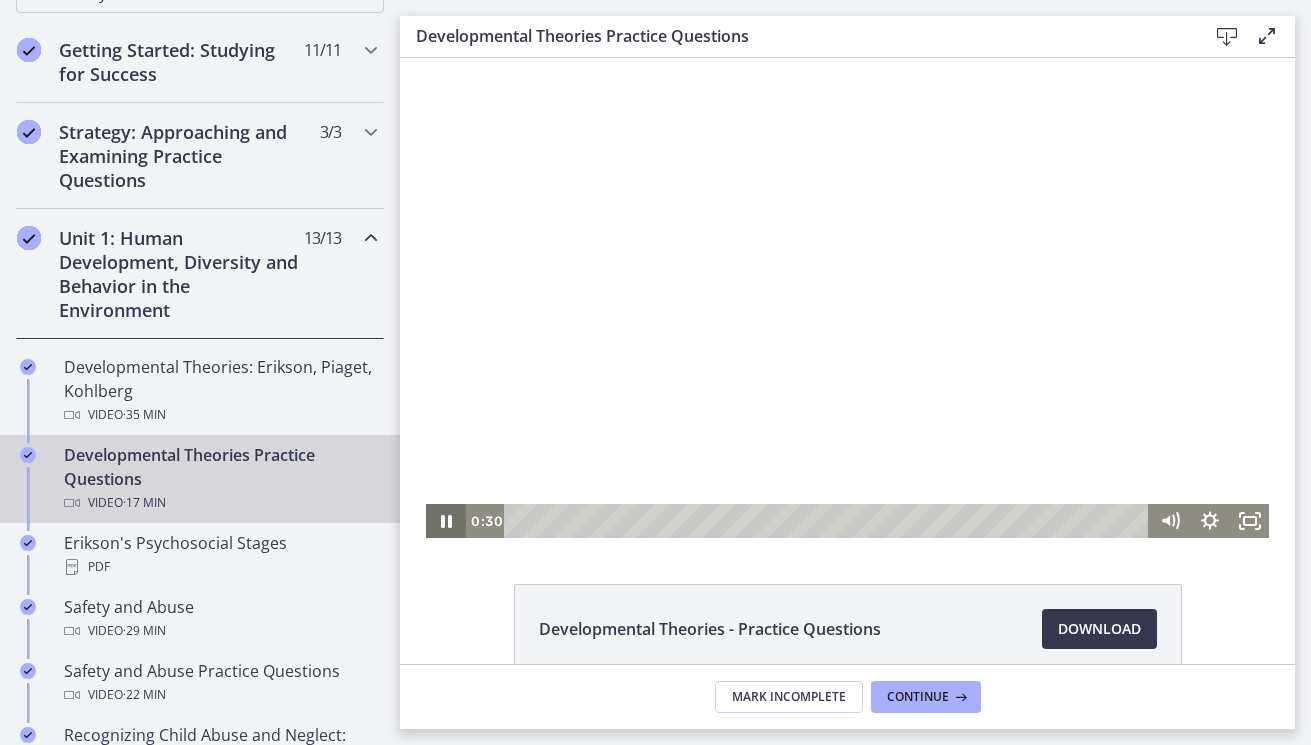 click 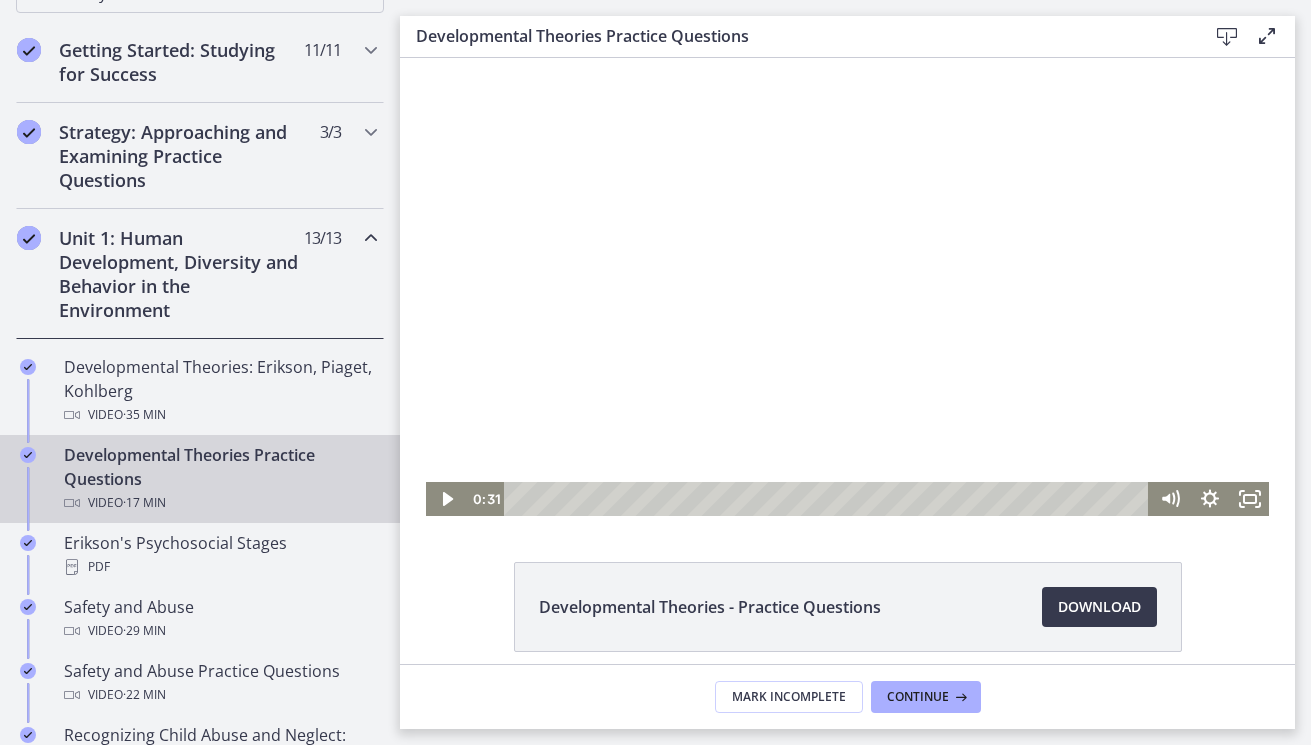 scroll, scrollTop: 0, scrollLeft: 0, axis: both 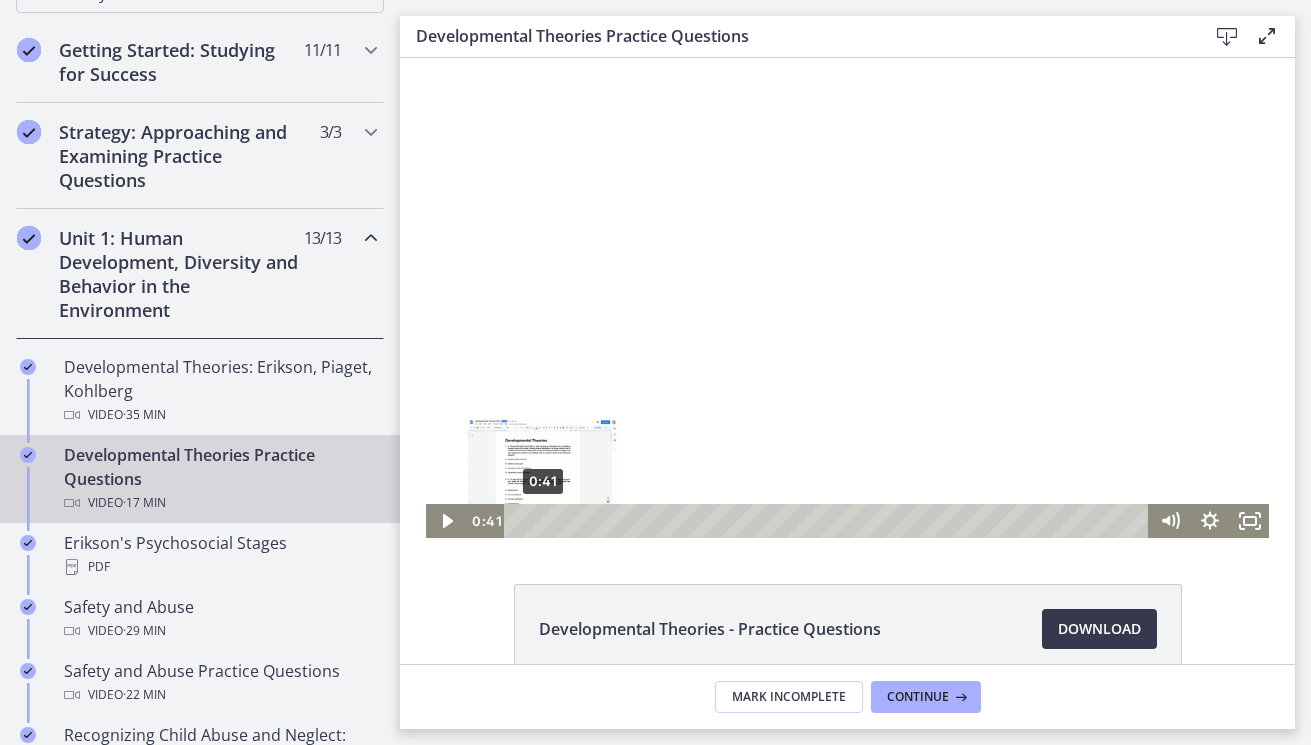 click on "0:41" at bounding box center [829, 521] 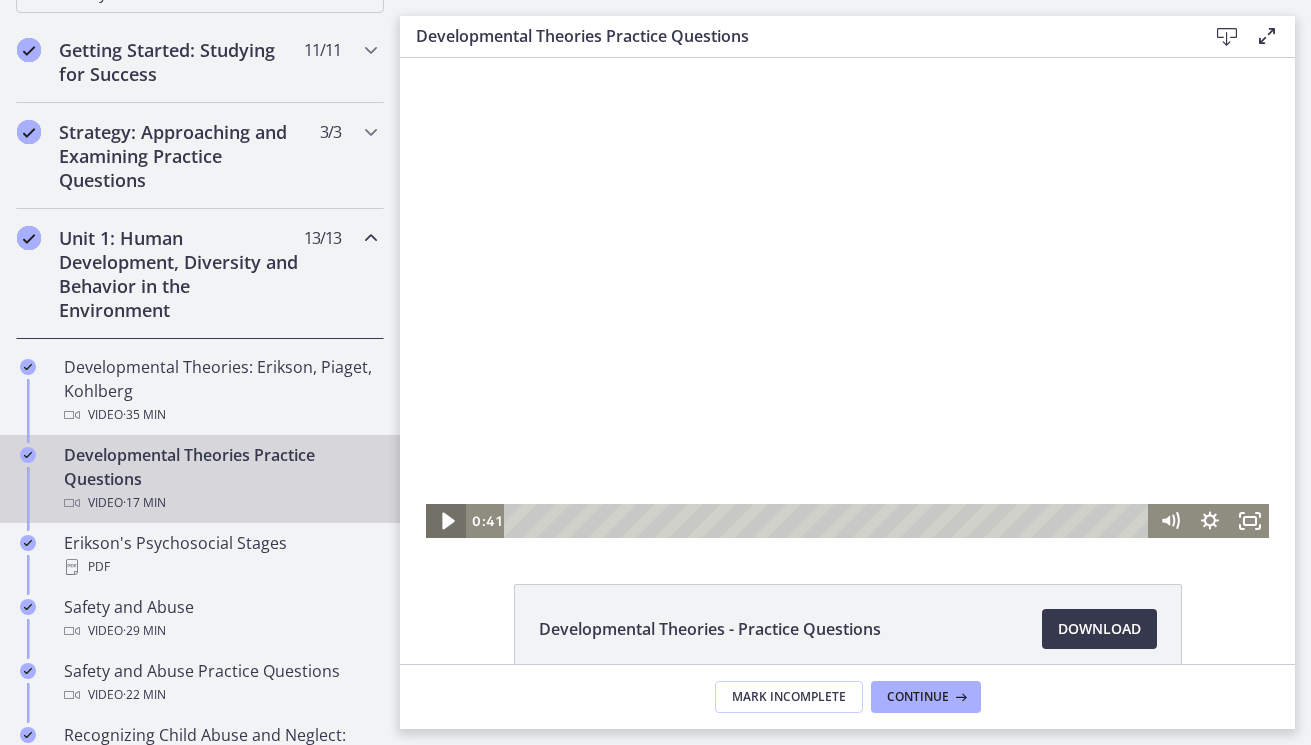 click 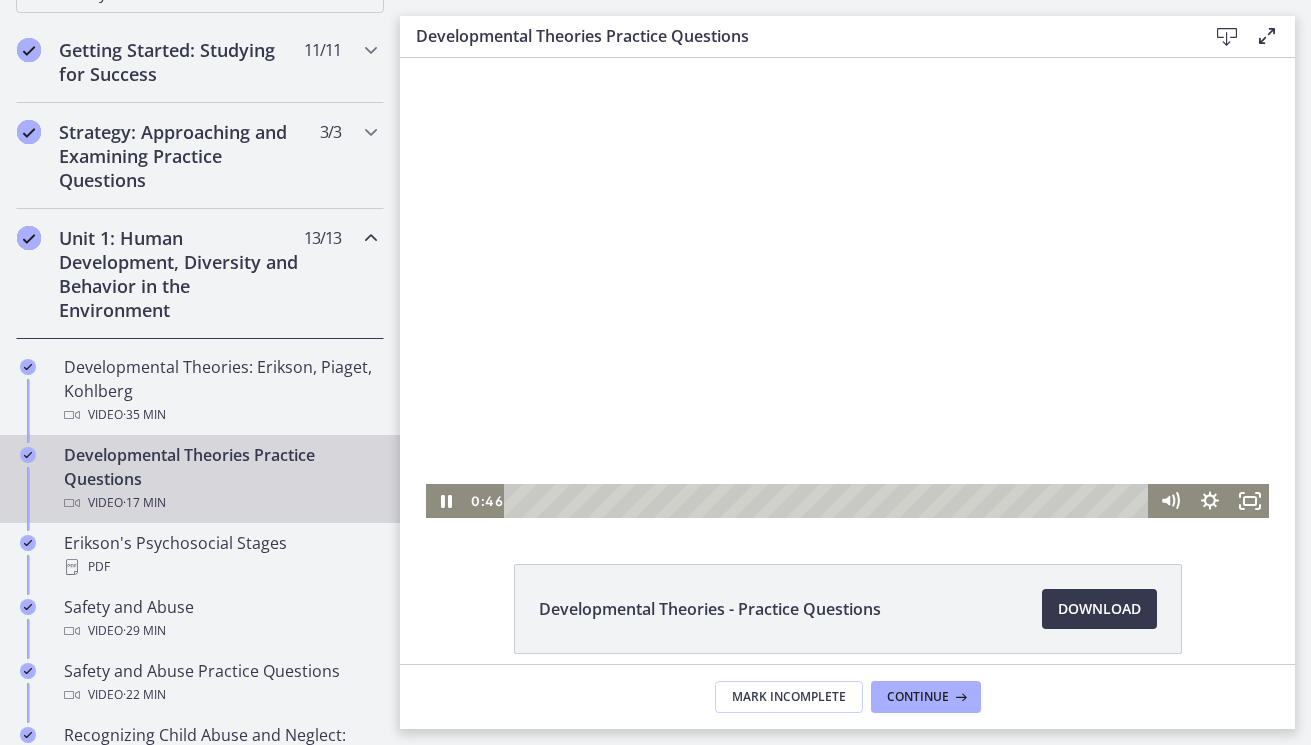scroll, scrollTop: 0, scrollLeft: 0, axis: both 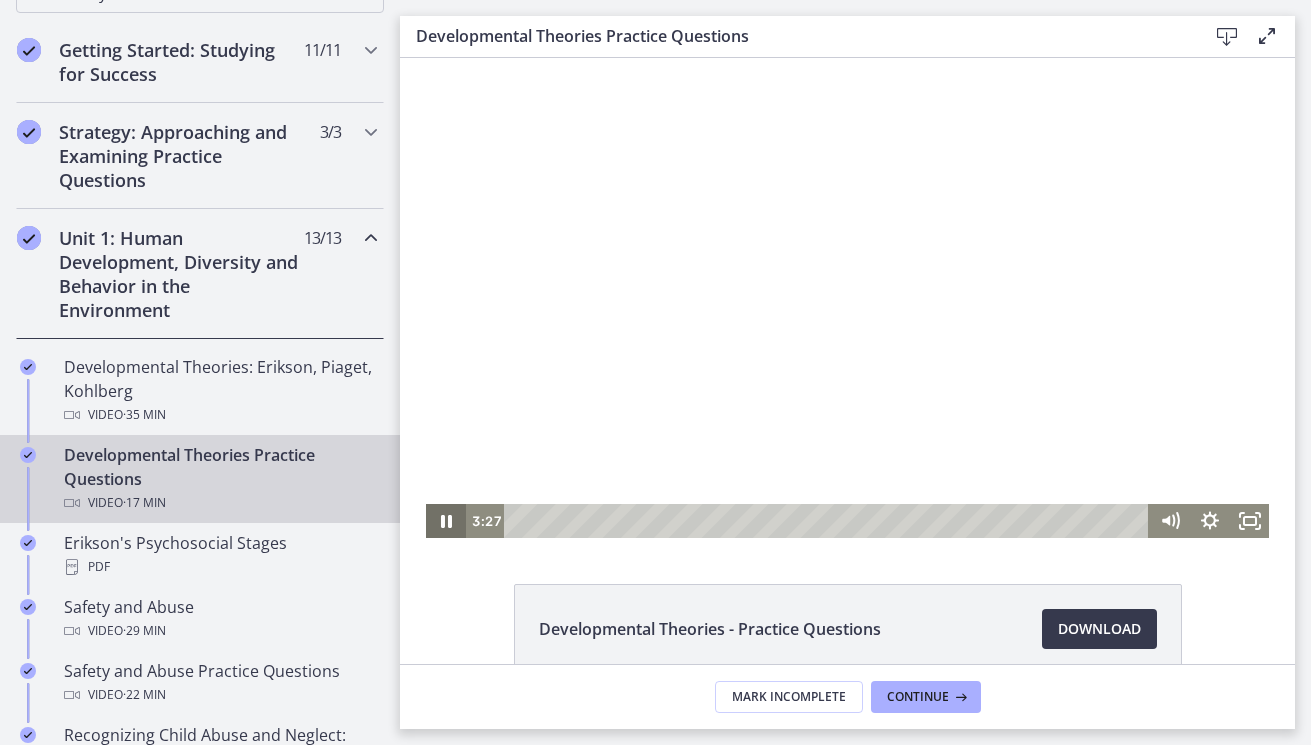 click 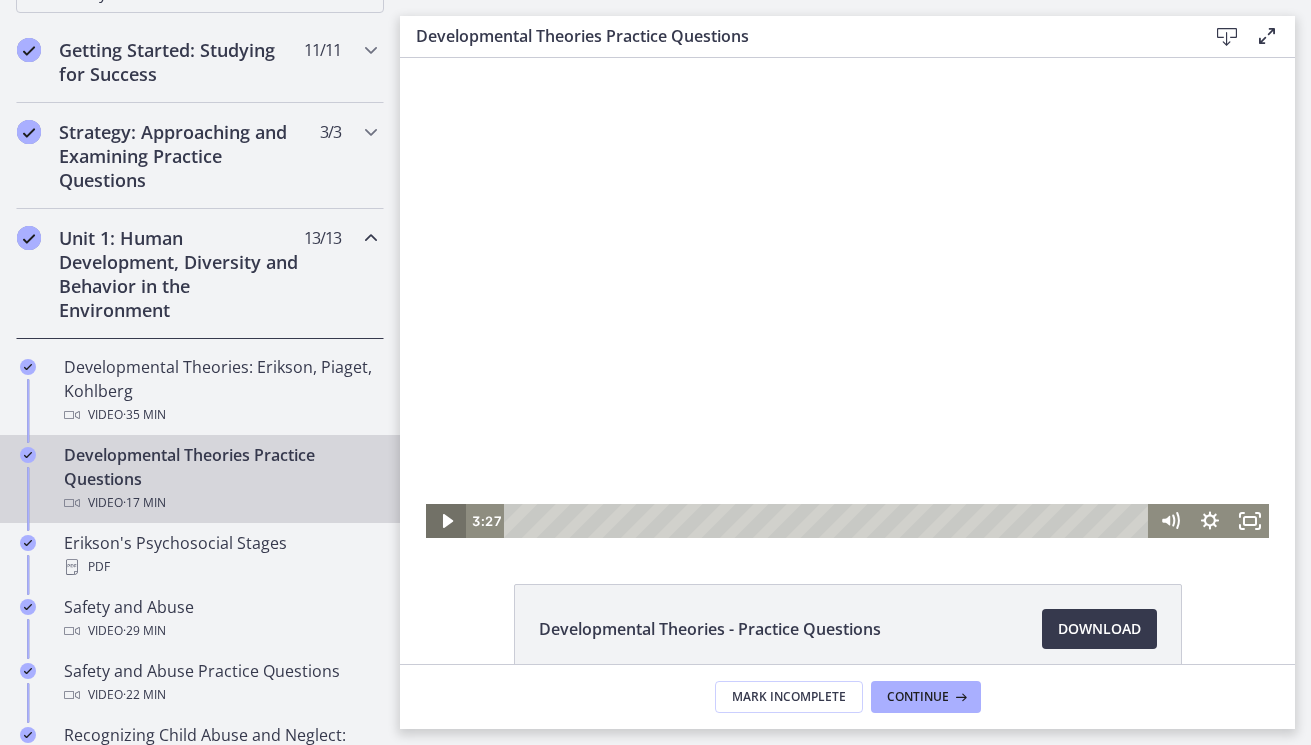click 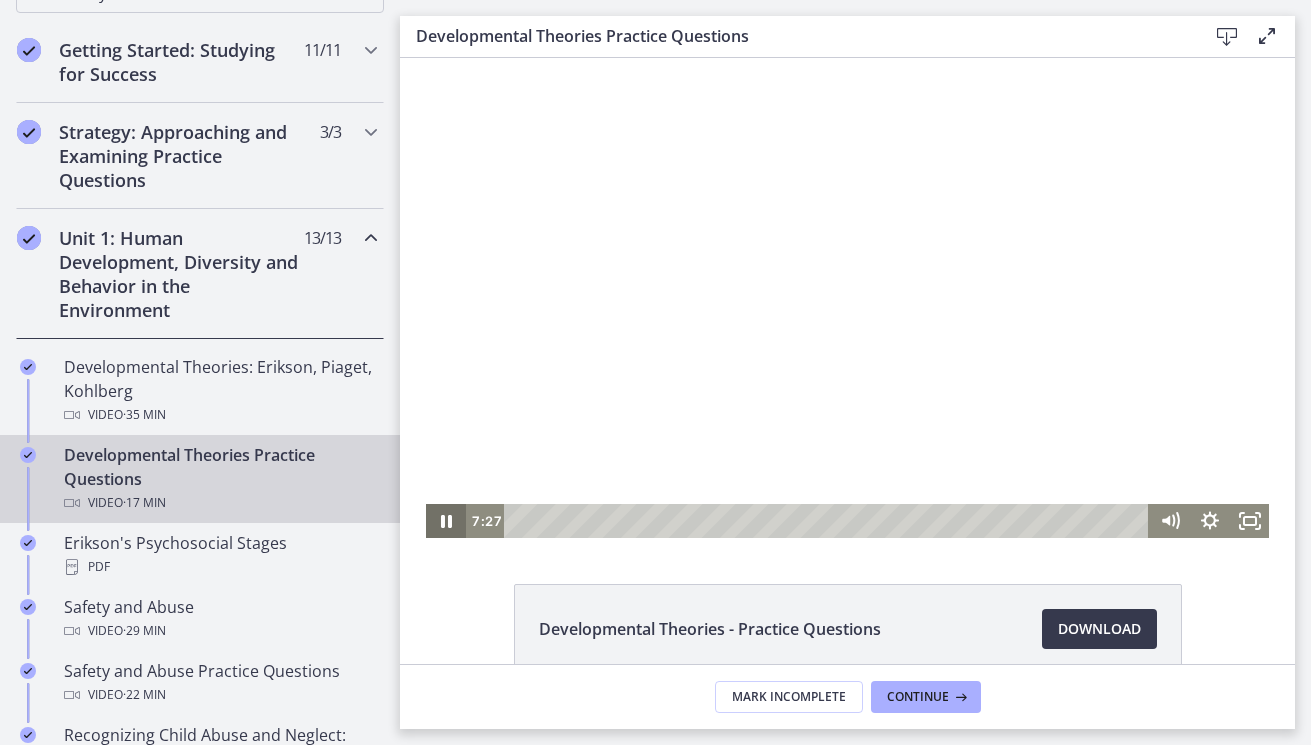 click 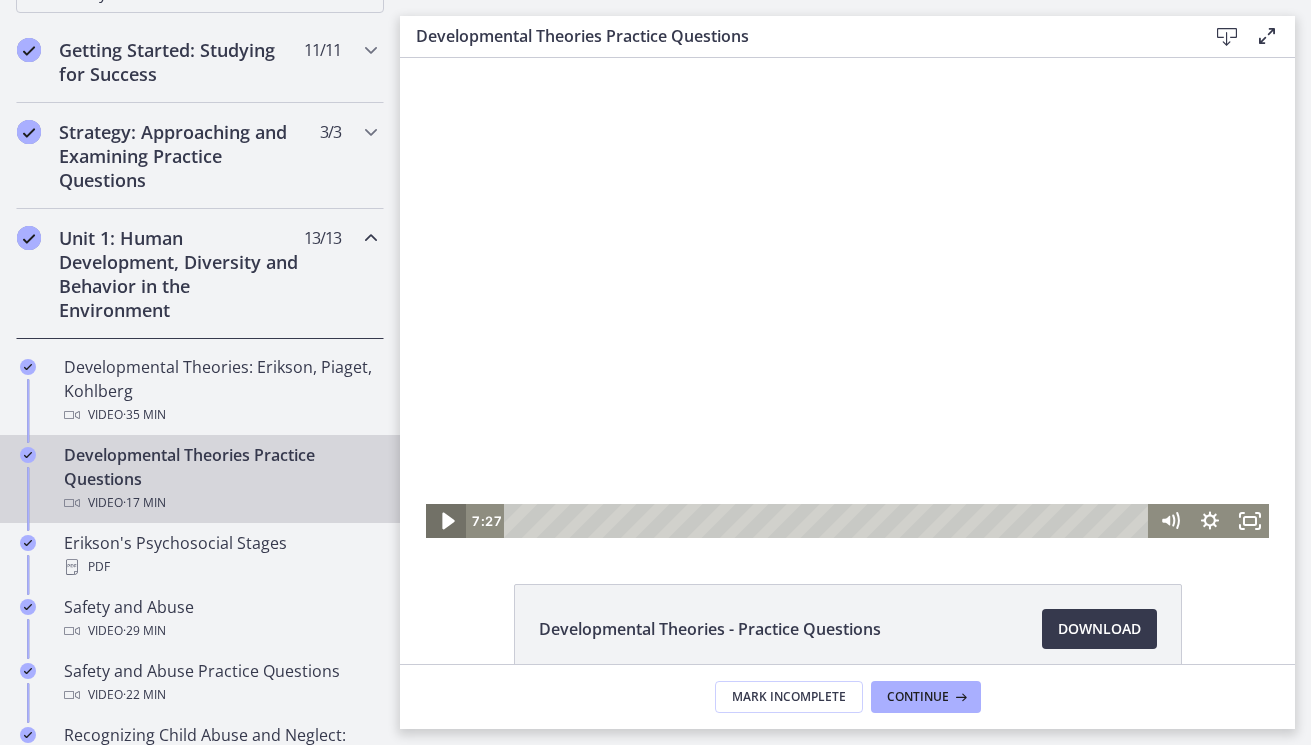 click 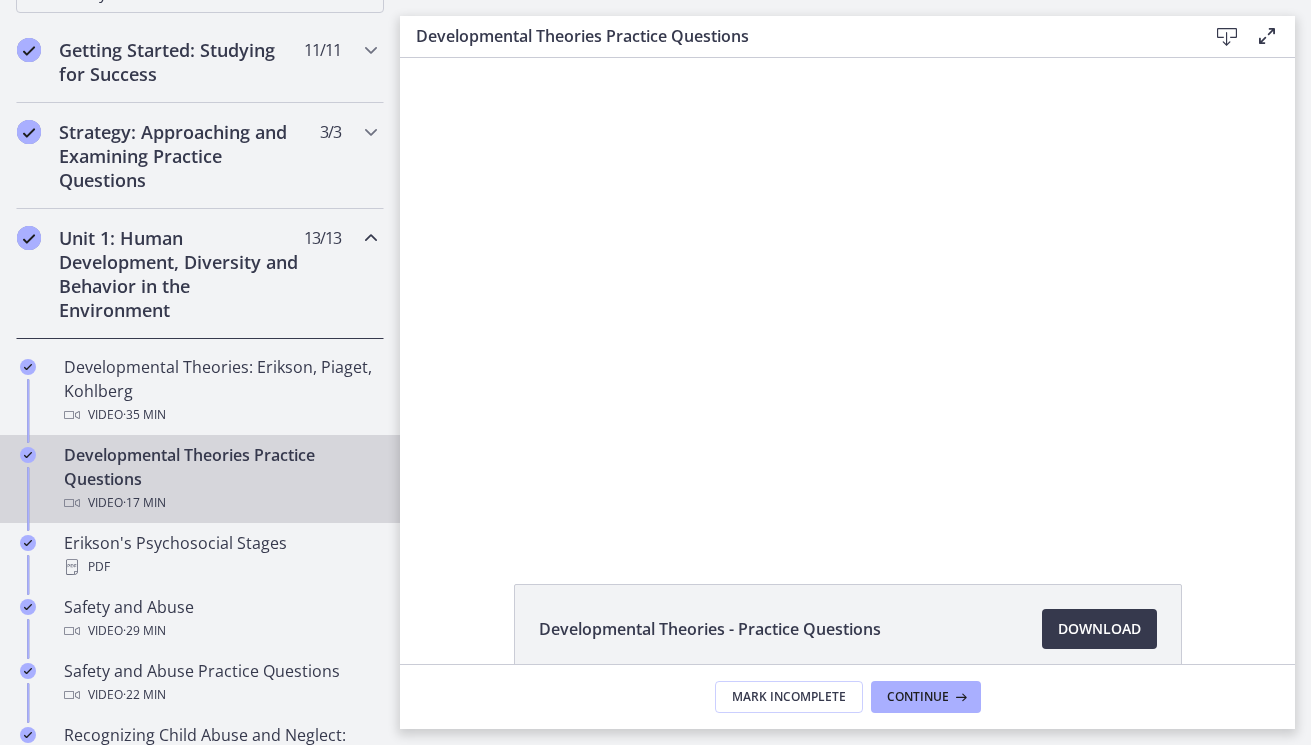 scroll, scrollTop: 0, scrollLeft: 0, axis: both 